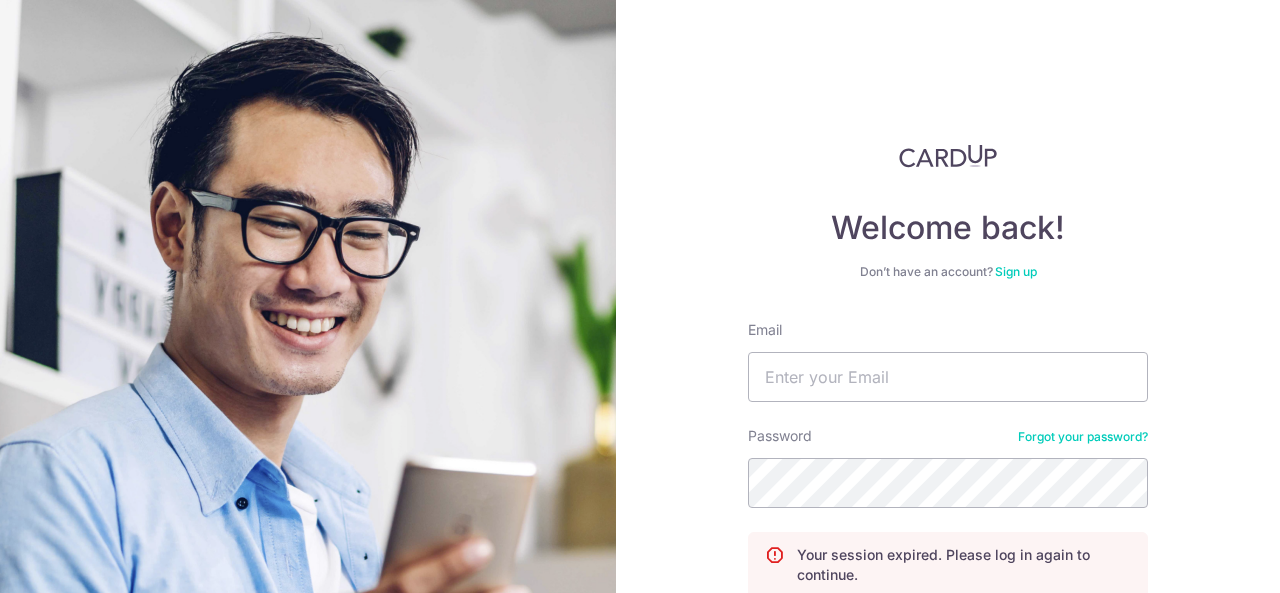 scroll, scrollTop: 0, scrollLeft: 0, axis: both 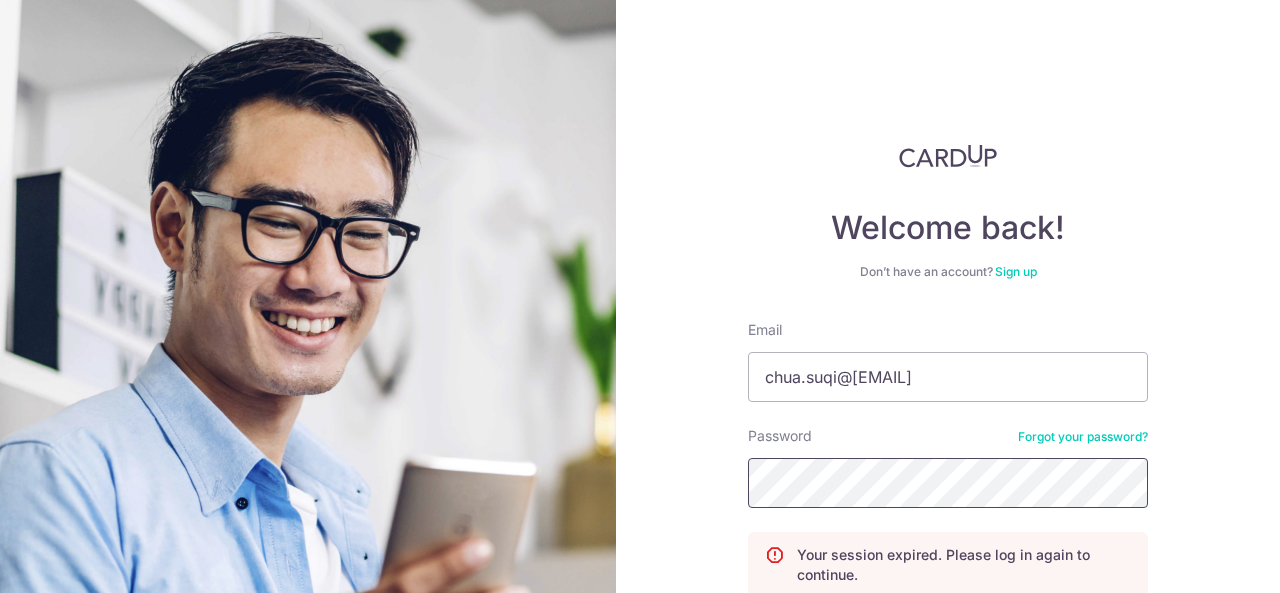 click on "Log in" at bounding box center [948, 639] 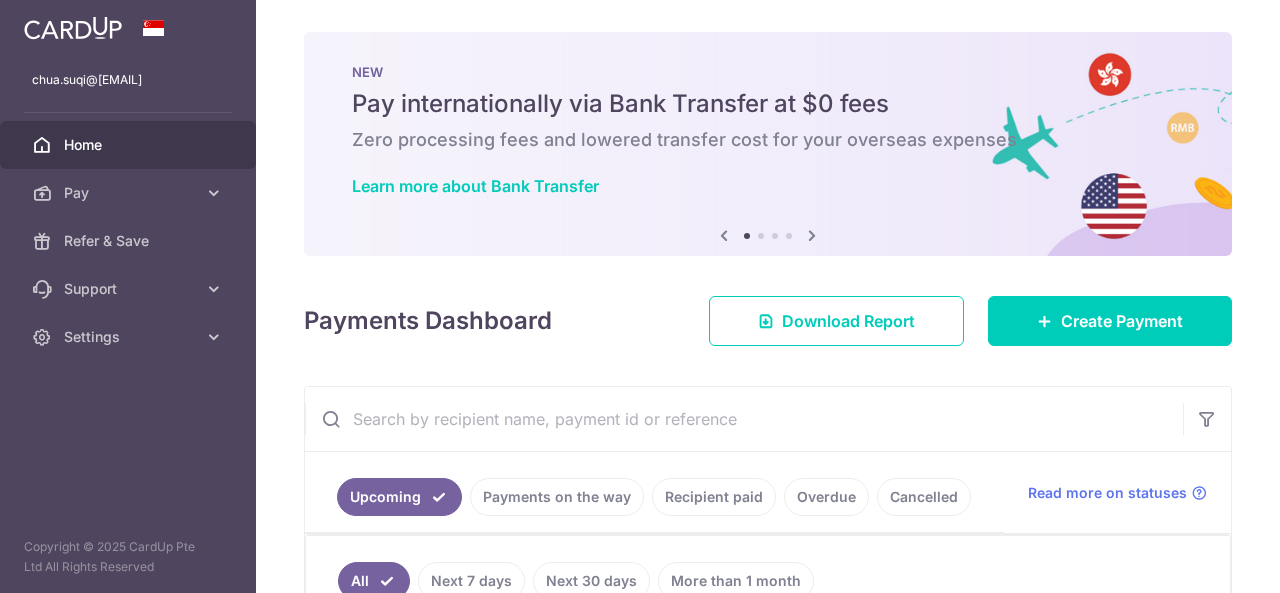 scroll, scrollTop: 0, scrollLeft: 0, axis: both 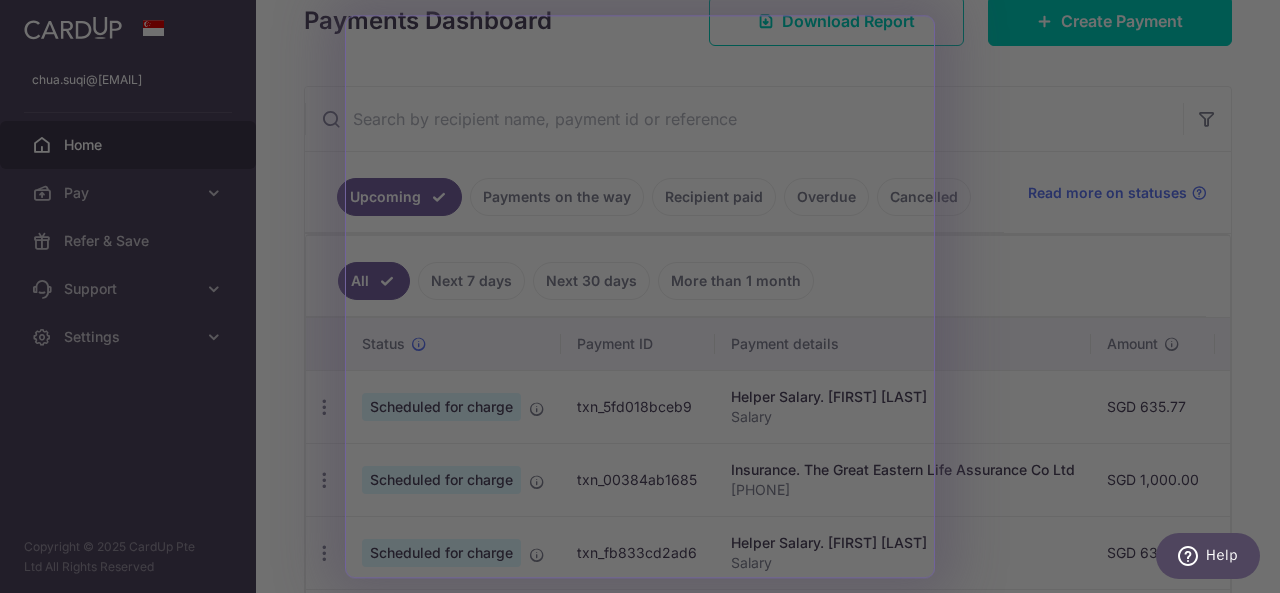 click at bounding box center [646, 299] 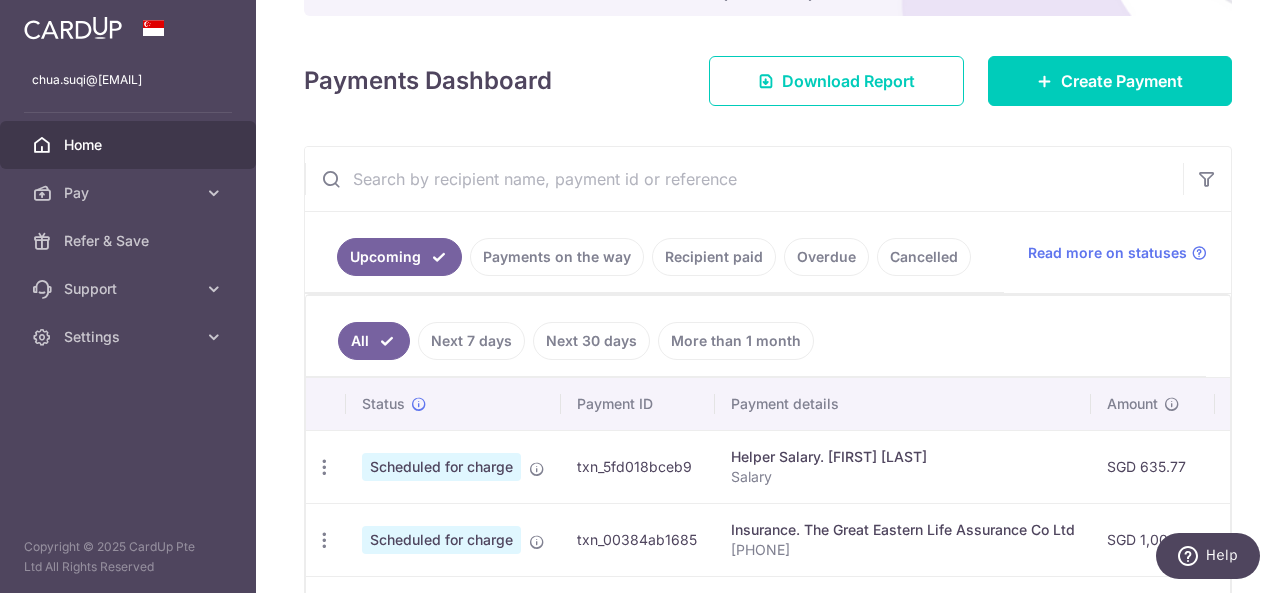 scroll, scrollTop: 54, scrollLeft: 0, axis: vertical 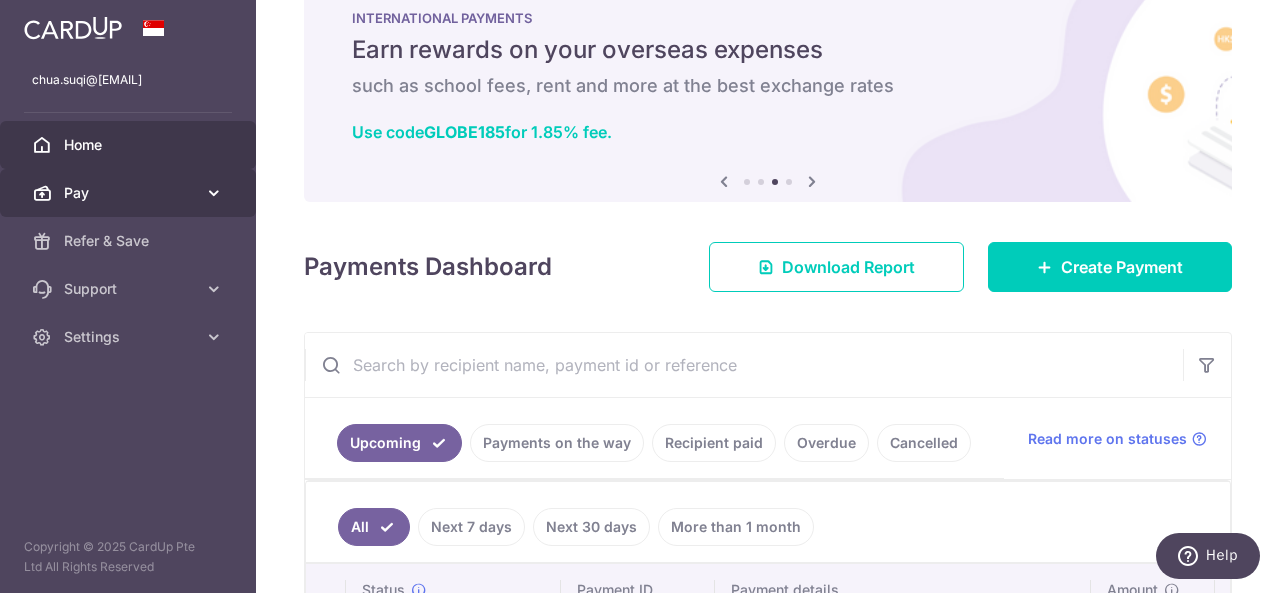 click at bounding box center (214, 193) 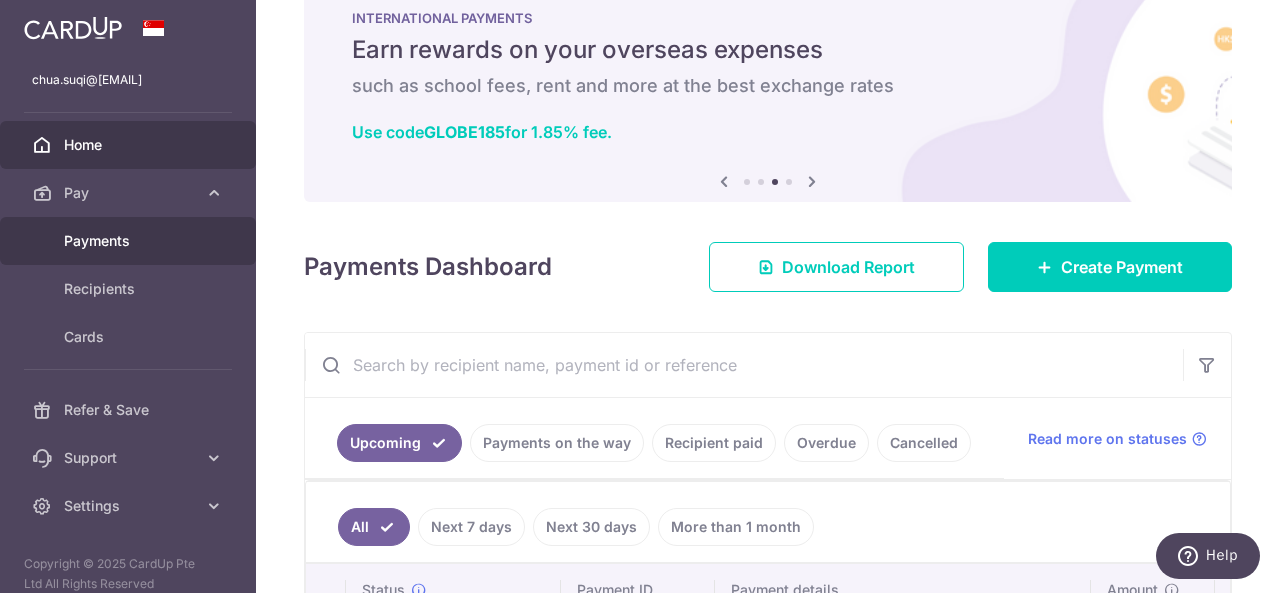 click on "Payments" at bounding box center (128, 241) 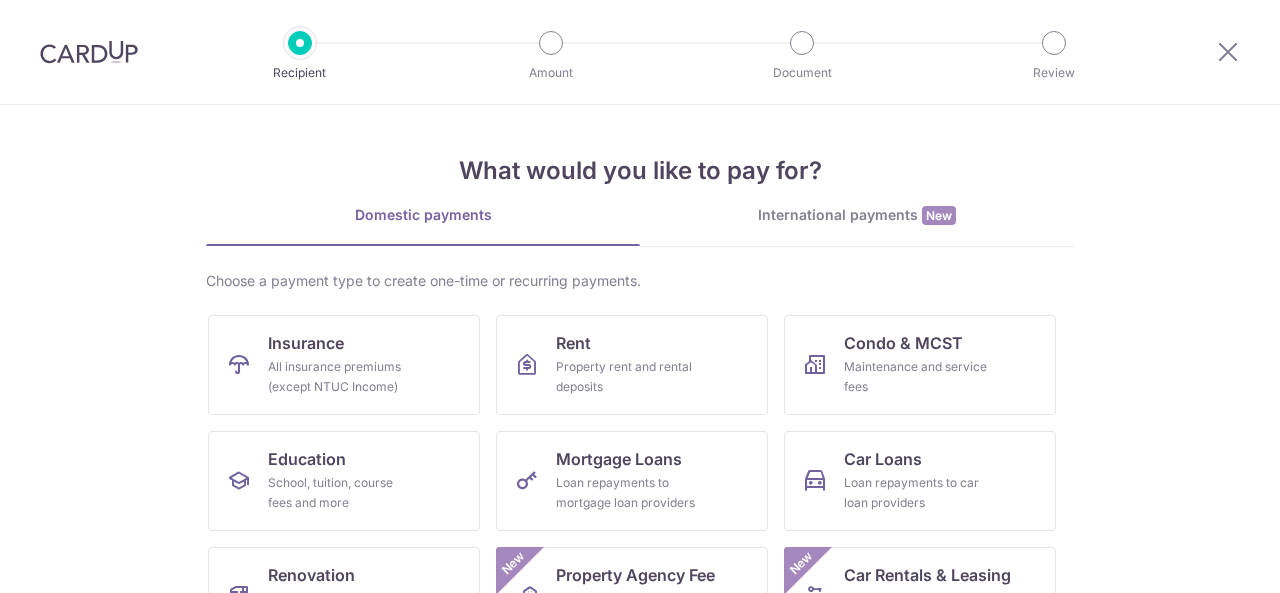 scroll, scrollTop: 0, scrollLeft: 0, axis: both 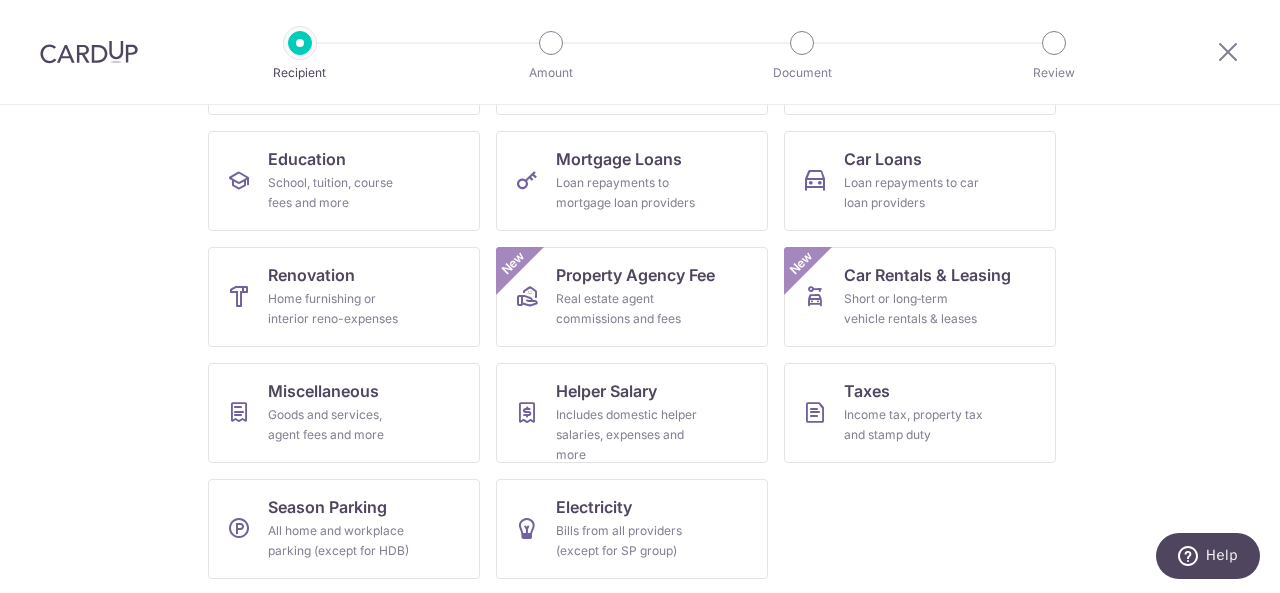 click on "What would you like to pay for?
Domestic payments
International payments
New
Choose a payment type to create one-time or recurring payments.
Insurance All insurance premiums (except NTUC Income)
Rent Property rent and rental deposits
Condo & MCST Maintenance and service fees
Education School, tuition, course fees and more
Mortgage Loans Loan repayments to mortgage loan providers
Car Loans Loan repayments to car loan providers
Renovation Home furnishing or interior reno-expenses
Property Agency Fee Real estate agent commissions and fees New
Car Rentals & Leasing Short or long‑term vehicle rentals & leases New
Miscellaneous Goods and services, agent fees and more
Helper Salary" at bounding box center [640, 349] 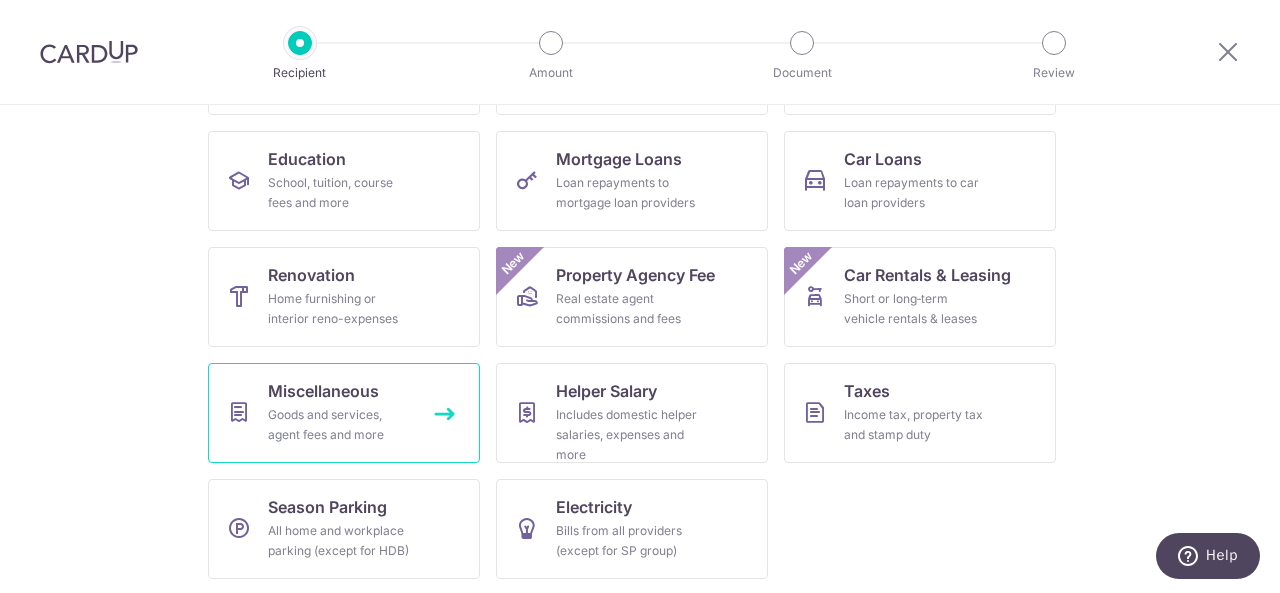 scroll, scrollTop: 300, scrollLeft: 0, axis: vertical 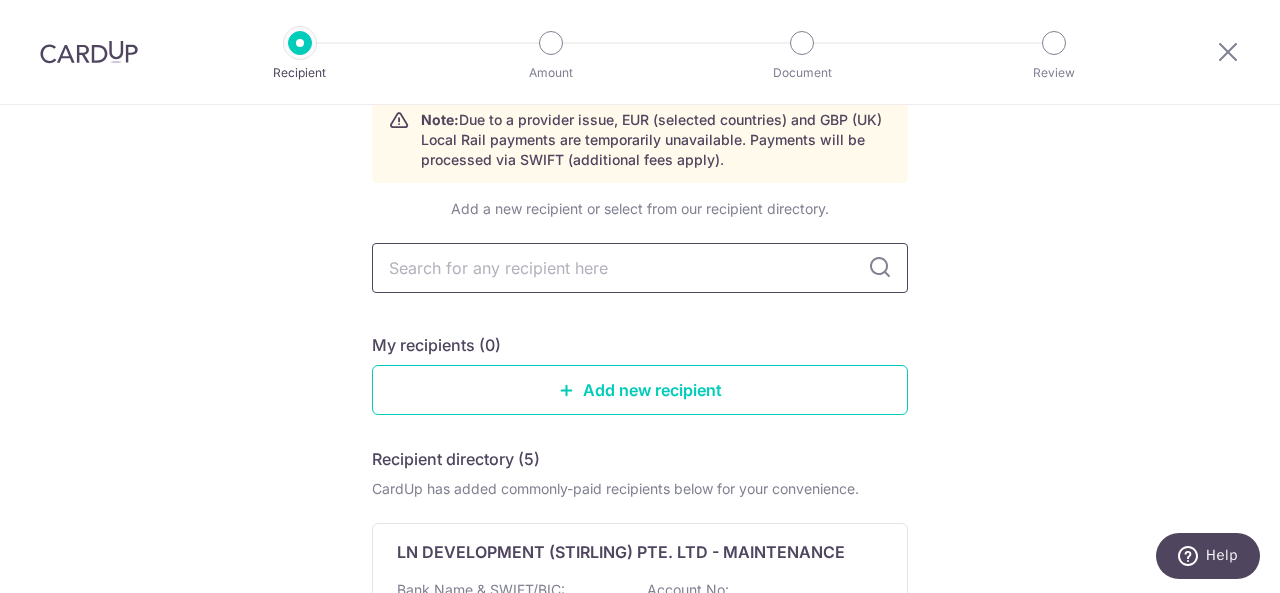 click at bounding box center (640, 268) 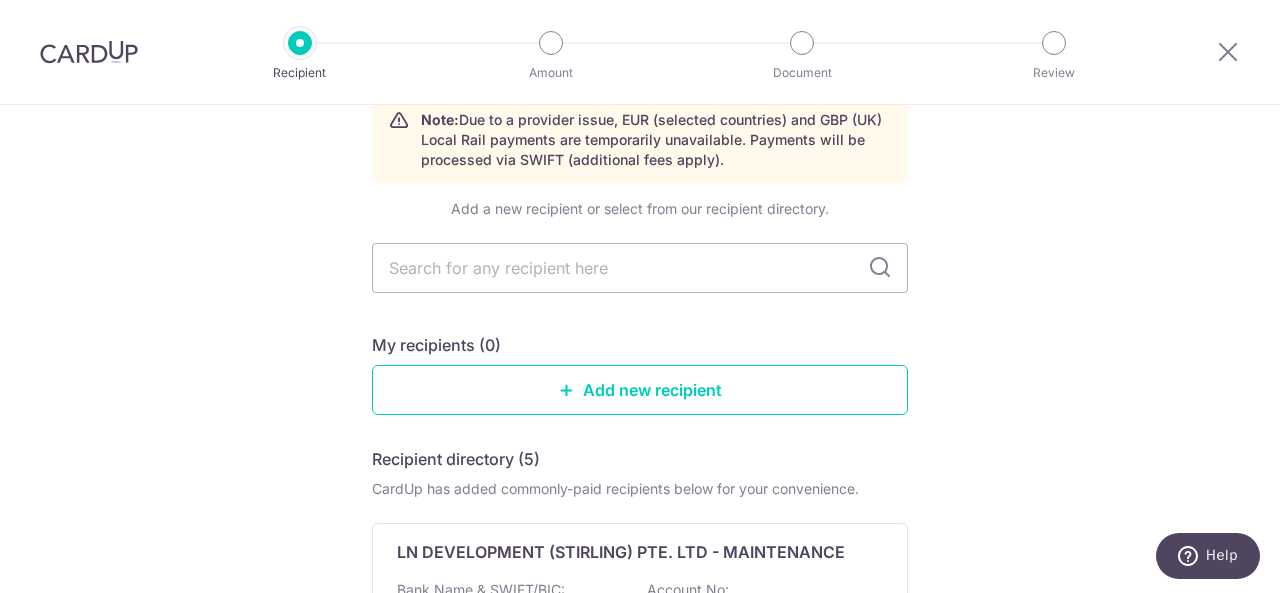 click on "Who would you like to pay?
Note:  Due to a provider issue, EUR (selected countries) and GBP (UK) Local Rail payments are temporarily unavailable. Payments will be processed via SWIFT (additional fees apply).
Add a new recipient or select from our recipient directory.
My recipients (0)
Add new recipient
Recipient directory (5)
CardUp has added commonly-paid recipients below for your convenience.
LN DEVELOPMENT (STIRLING) PTE. LTD - MAINTENANCE
Bank Name & SWIFT/BIC:
UOB (United Overseas Bank) | SWIFT: UOVBSGSGXXX
Account No:
View" at bounding box center [640, 850] 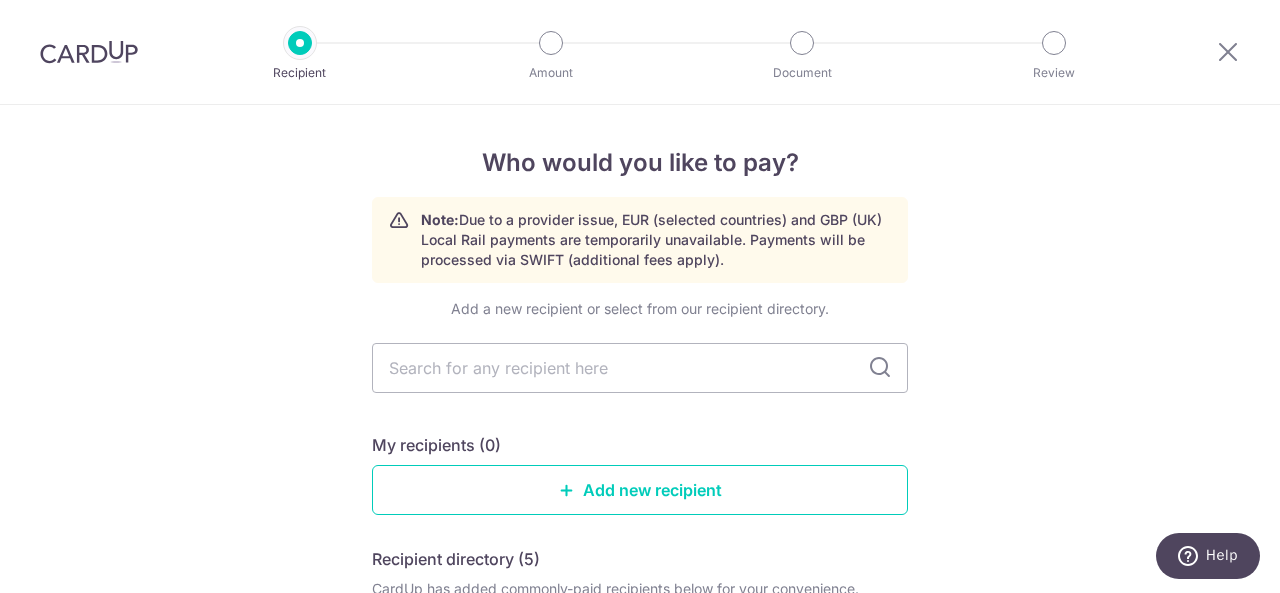 scroll, scrollTop: 100, scrollLeft: 0, axis: vertical 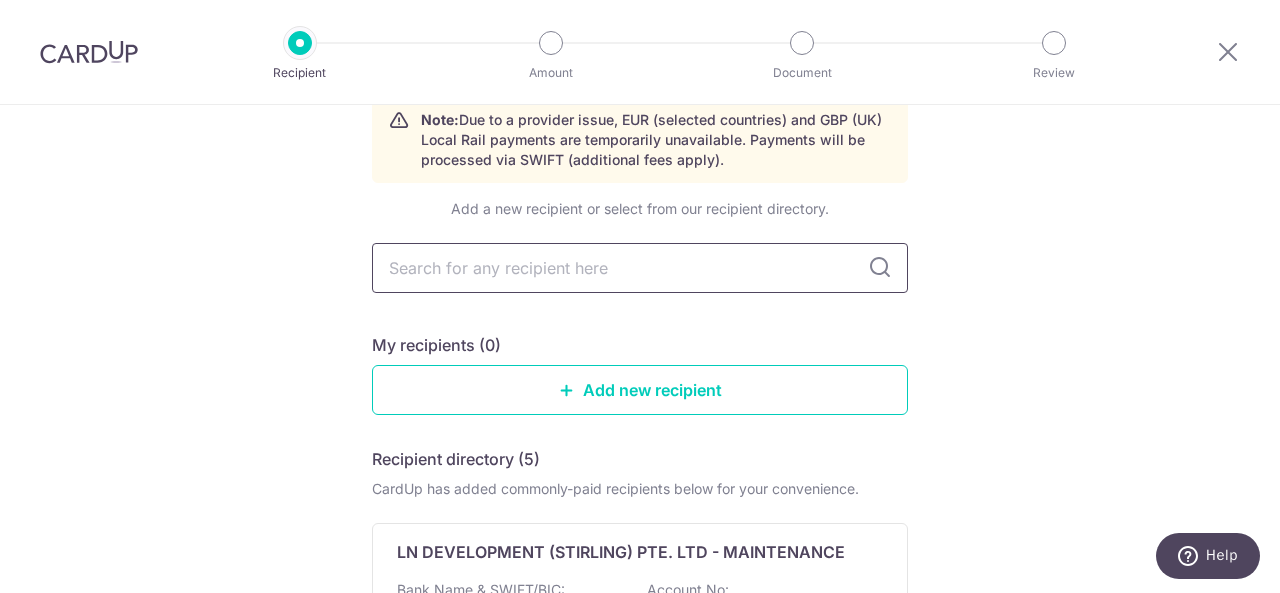 click at bounding box center (640, 268) 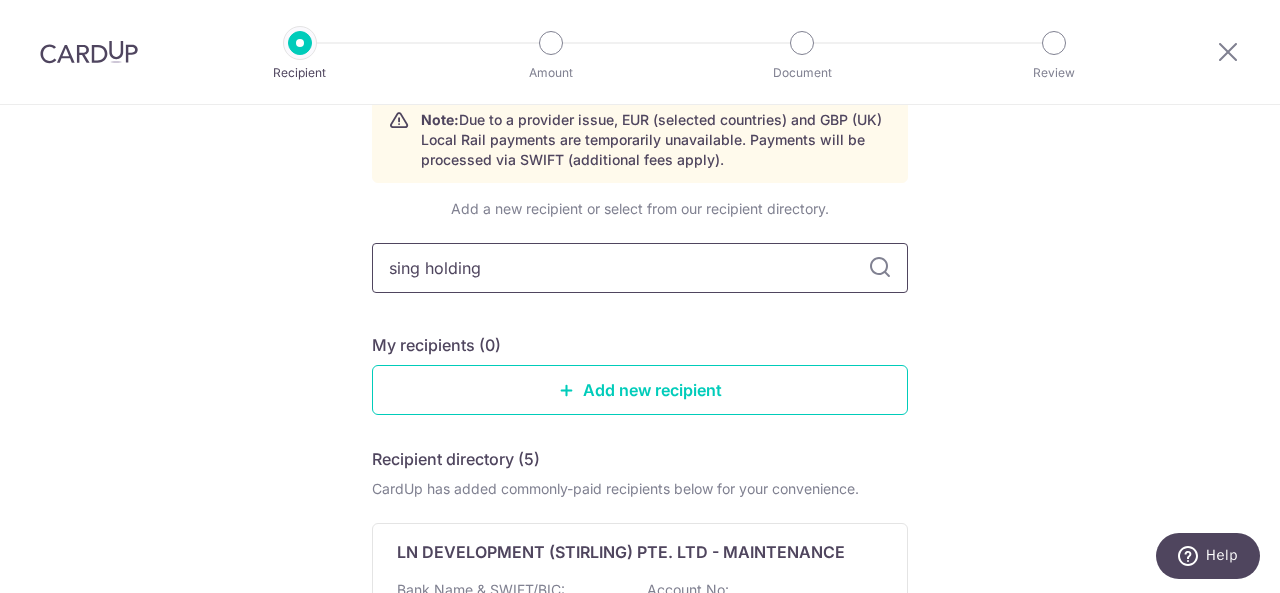 type on "sing holdings" 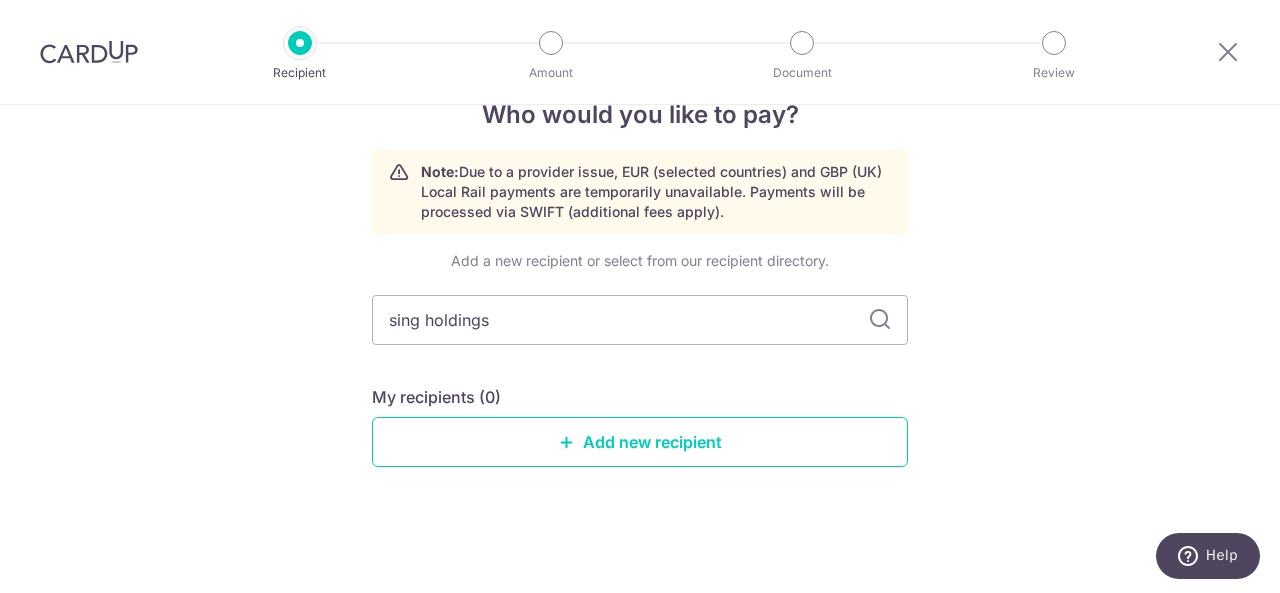 scroll, scrollTop: 46, scrollLeft: 0, axis: vertical 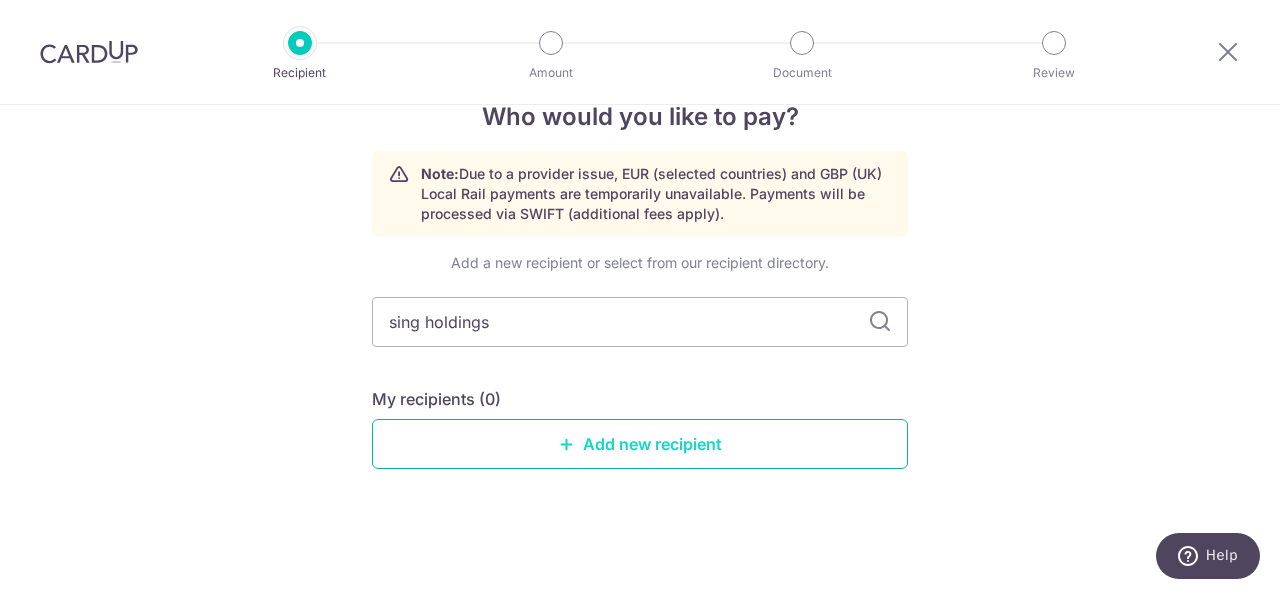 click on "Add new recipient" at bounding box center [640, 444] 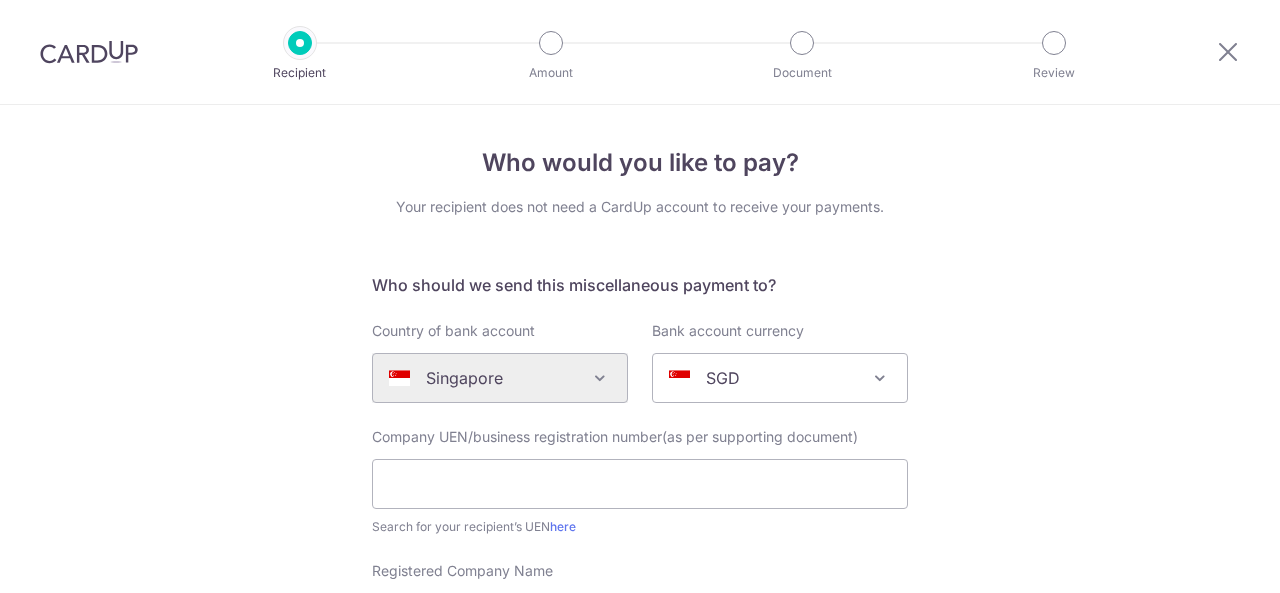 scroll, scrollTop: 0, scrollLeft: 0, axis: both 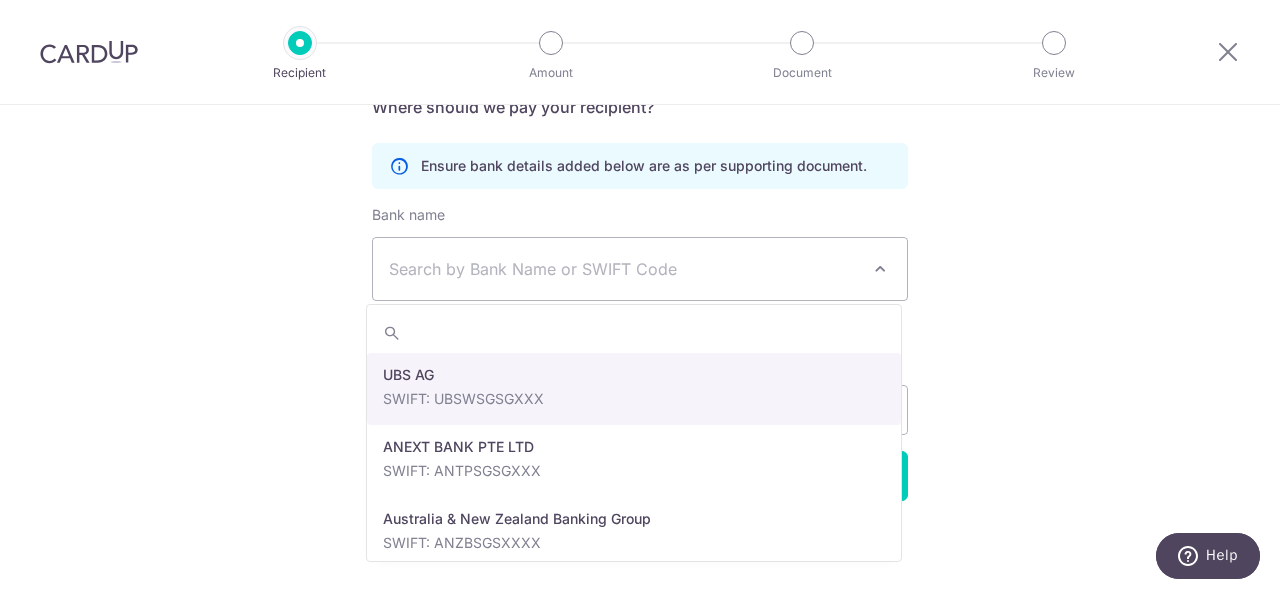 click on "Search by Bank Name or SWIFT Code" at bounding box center (624, 269) 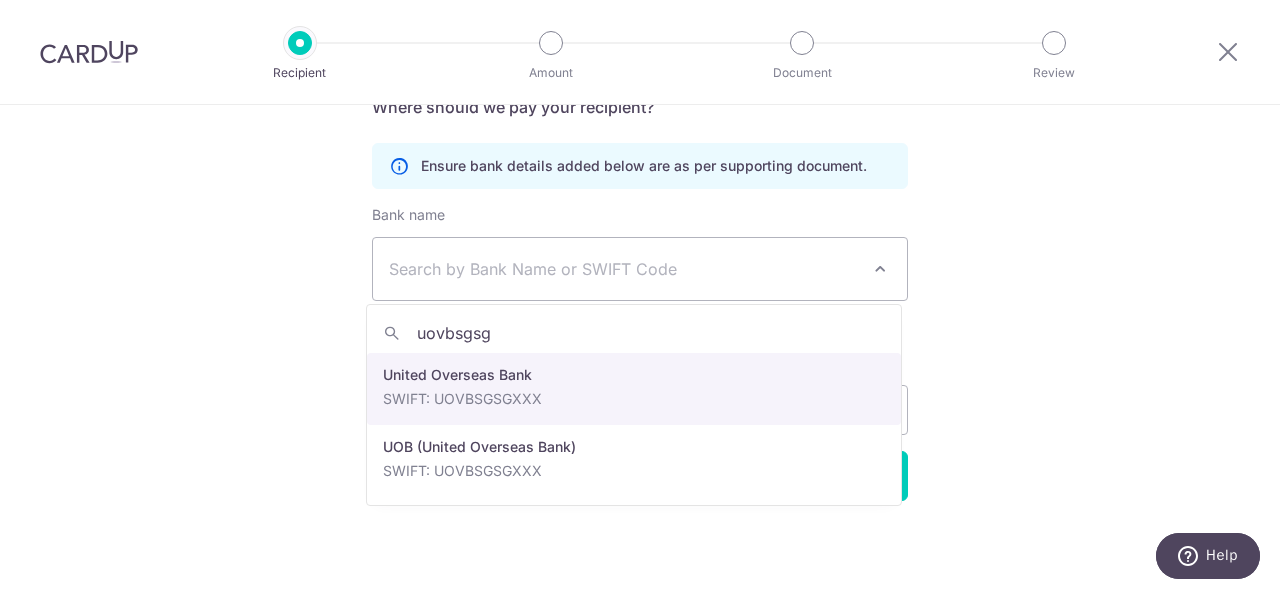 type on "uovbsgsg" 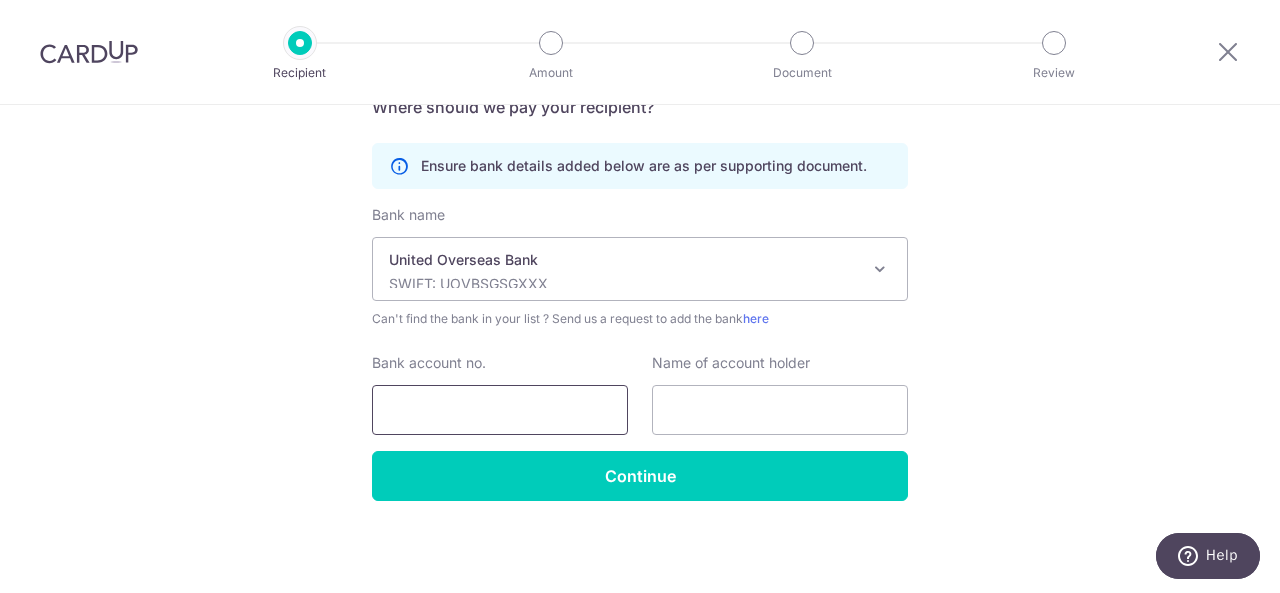 click on "Bank account no." at bounding box center [500, 410] 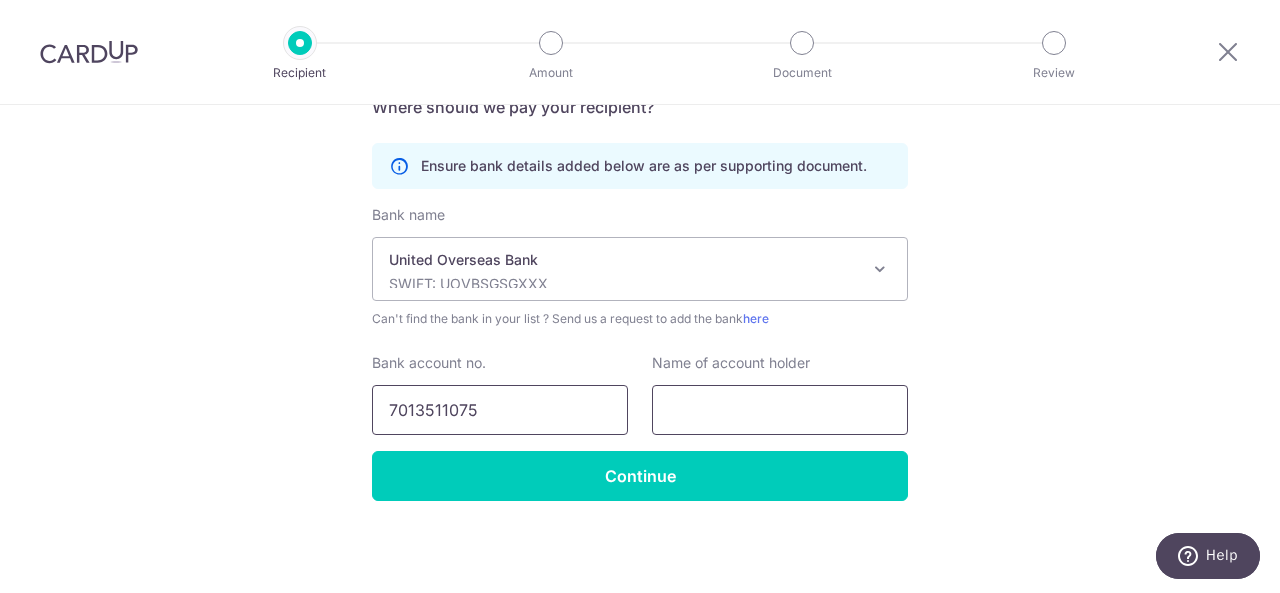 type on "7013511075" 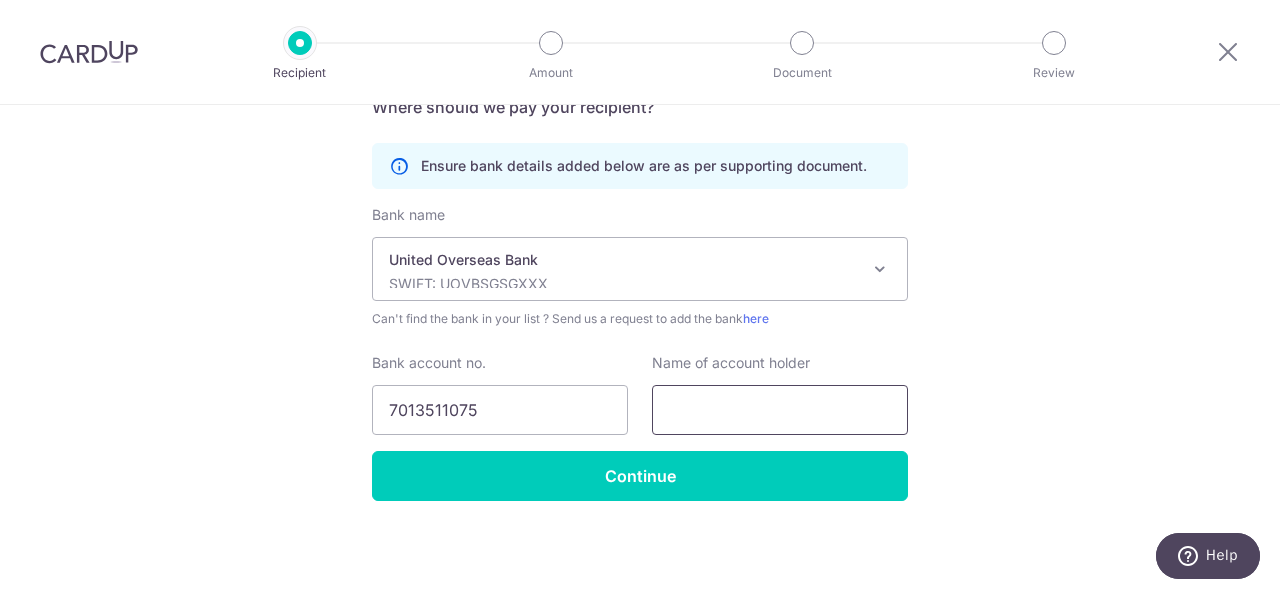 click at bounding box center (780, 410) 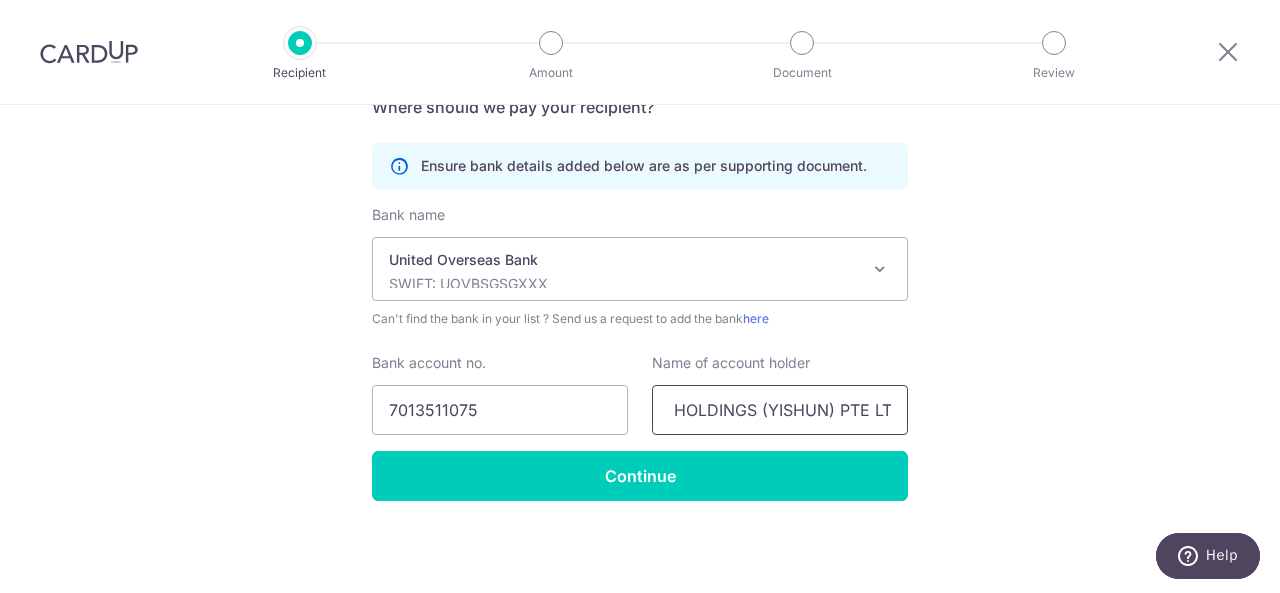 scroll, scrollTop: 0, scrollLeft: 49, axis: horizontal 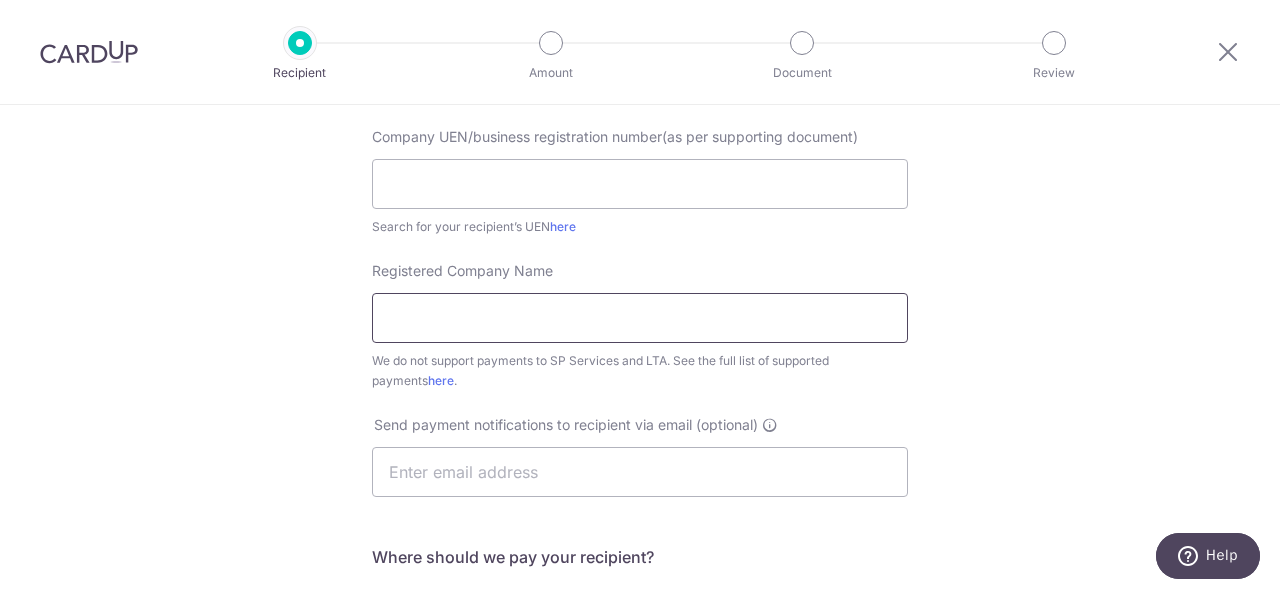 type on "SING HOLDINGS (YISHUN) PTE LTD" 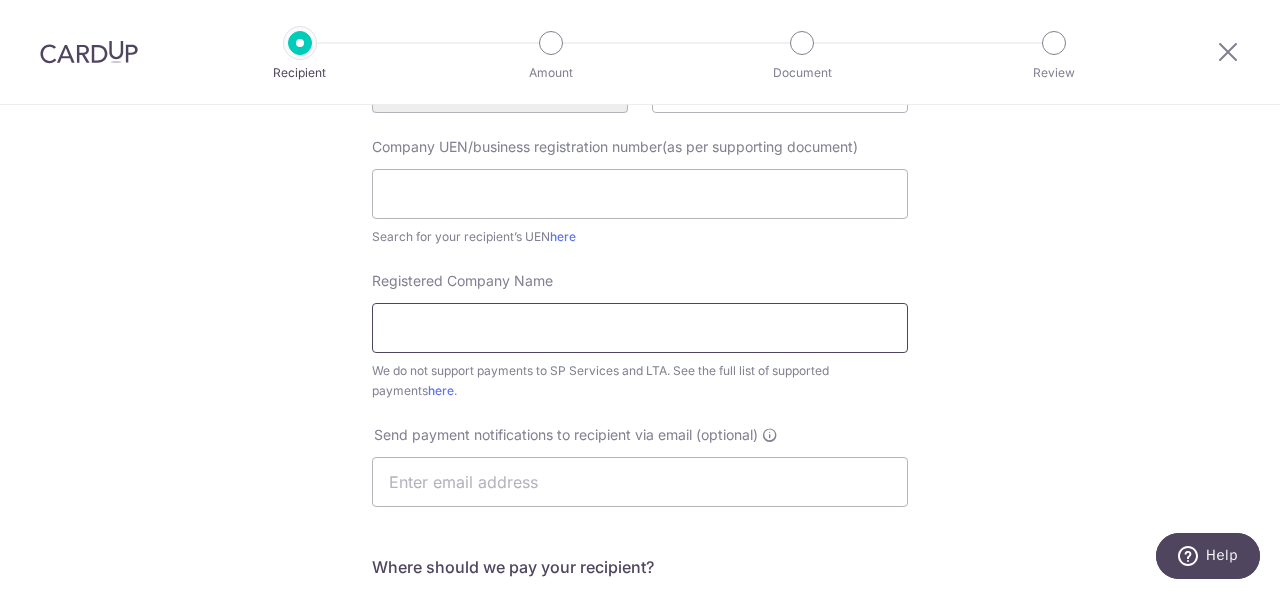 scroll, scrollTop: 300, scrollLeft: 0, axis: vertical 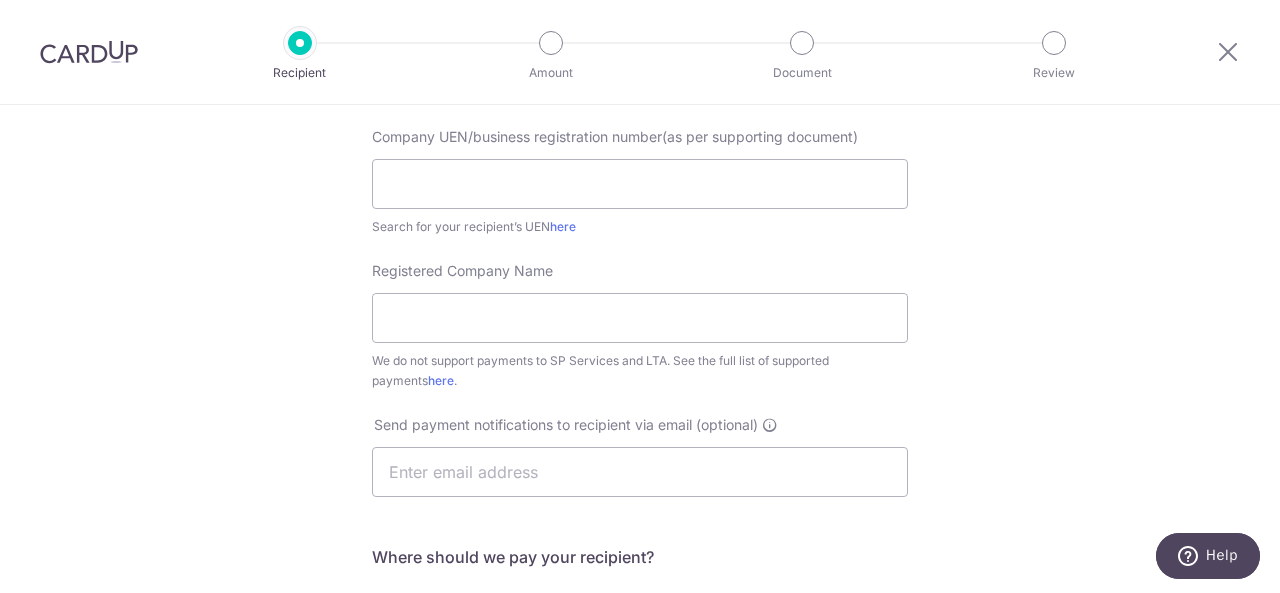 click on "Who would you like to pay?
Your recipient does not need a CardUp account to receive your payments.
Who should we send this miscellaneous payment to?
Country of bank account
Algeria
Andorra
Angola
Anguilla
Argentina
Armenia
Aruba
Australia
Austria
Azerbaijan
Bahrain
Bangladesh
Belgium
Bolivia
Bosnia and Herzegovina
Brazil
British Virgin Islands
Bulgaria
Canada
Chile
China
Colombia
Costa Rica
Croatia
Cyprus
Czech Republic
Denmark
Dominica
Dominican Republic
East Timor
Ecuador
Egypt
Estonia
Faroe Islands
Fiji
Finland
France
French Guiana
French Polynesia
French Southern Territories
Georgia
Germany
Greece
Greenland
Grenada
Guernsey
Guyana
Honduras
Hong Kong
Hungary
Iceland
India
Indonesia
Ireland
Isle of Man
Israel
Italy
Japan
Jersey
Kazakhstan
Kosovo
Kuwait
Kyrgyzstan" at bounding box center (640, 425) 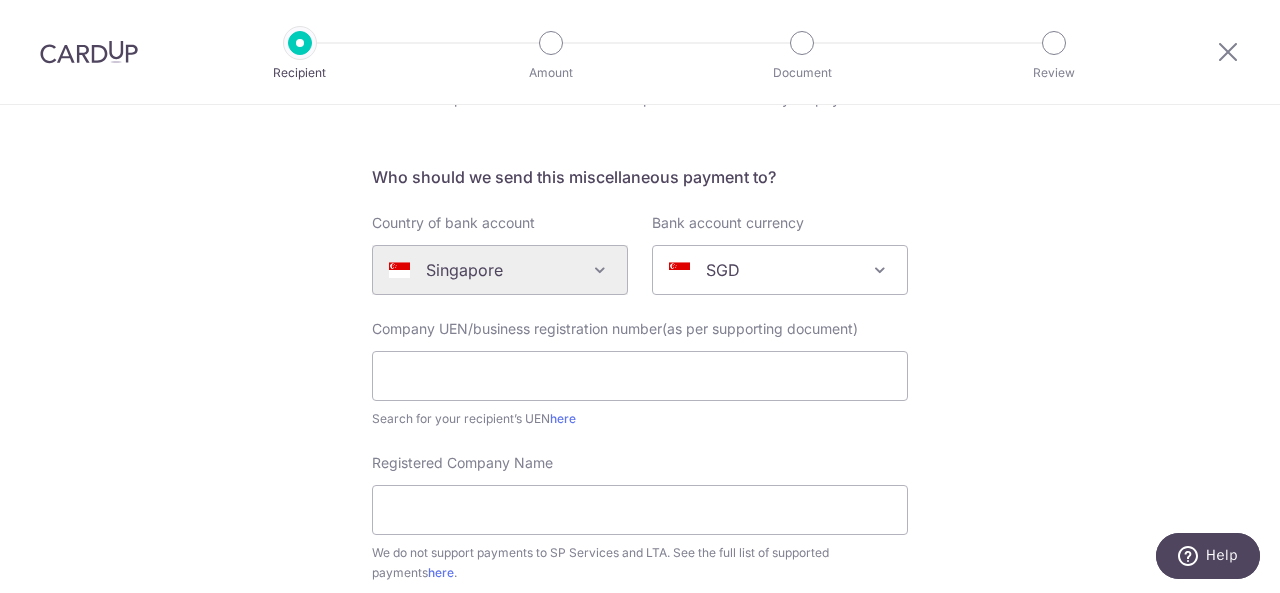 scroll, scrollTop: 100, scrollLeft: 0, axis: vertical 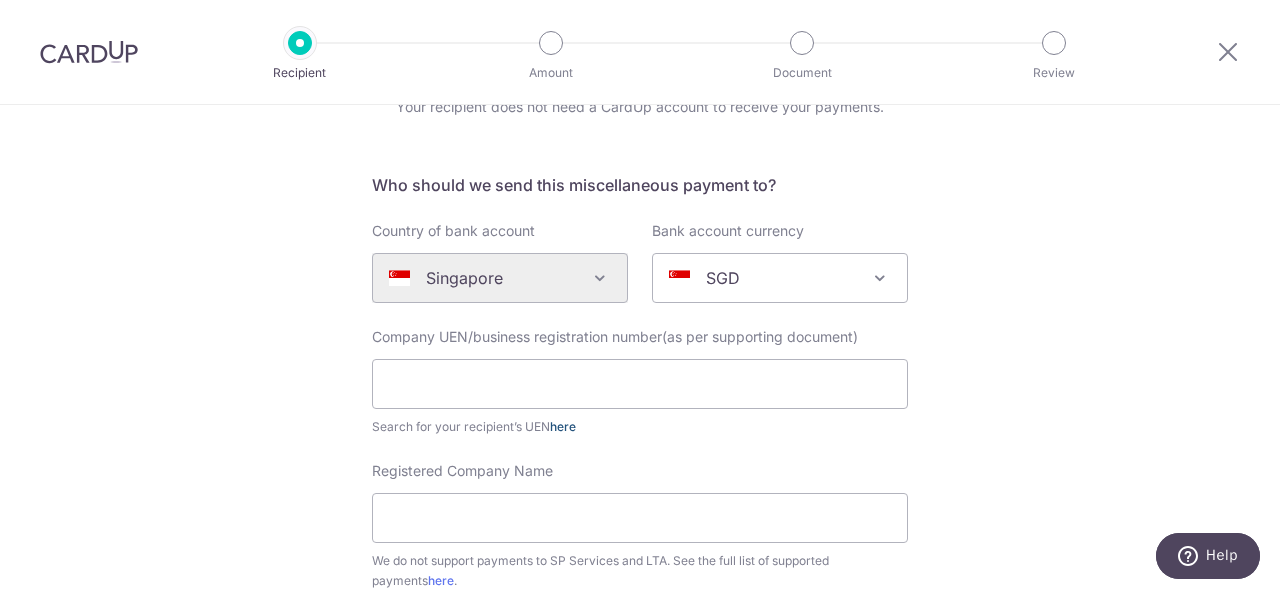 click on "here" at bounding box center [563, 426] 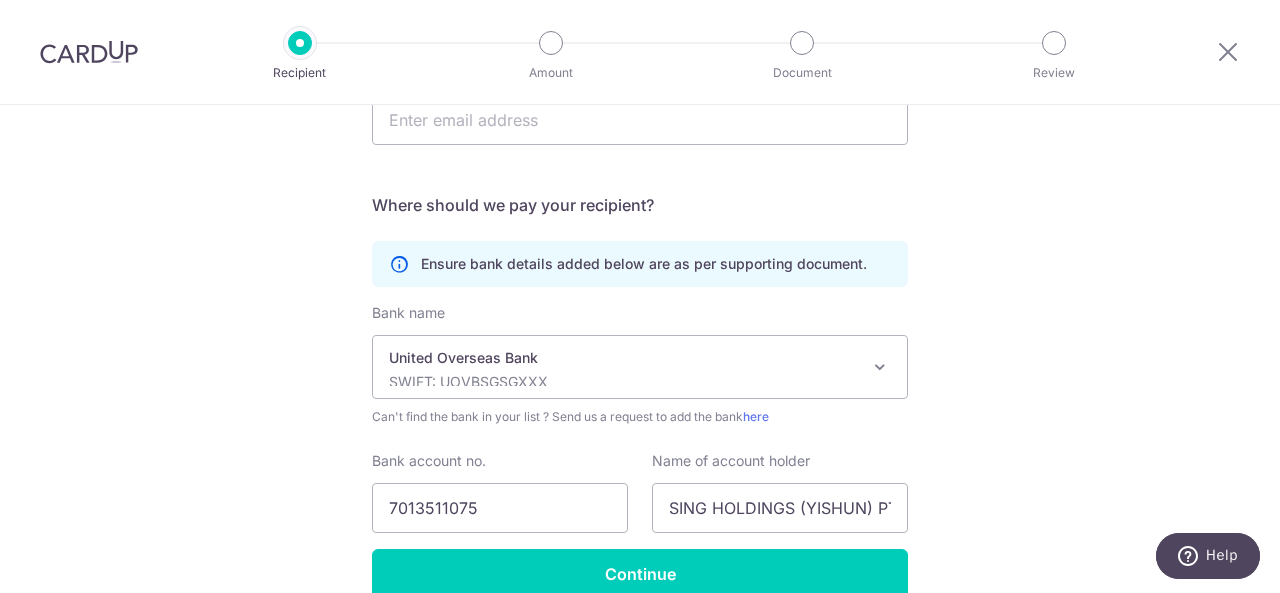scroll, scrollTop: 750, scrollLeft: 0, axis: vertical 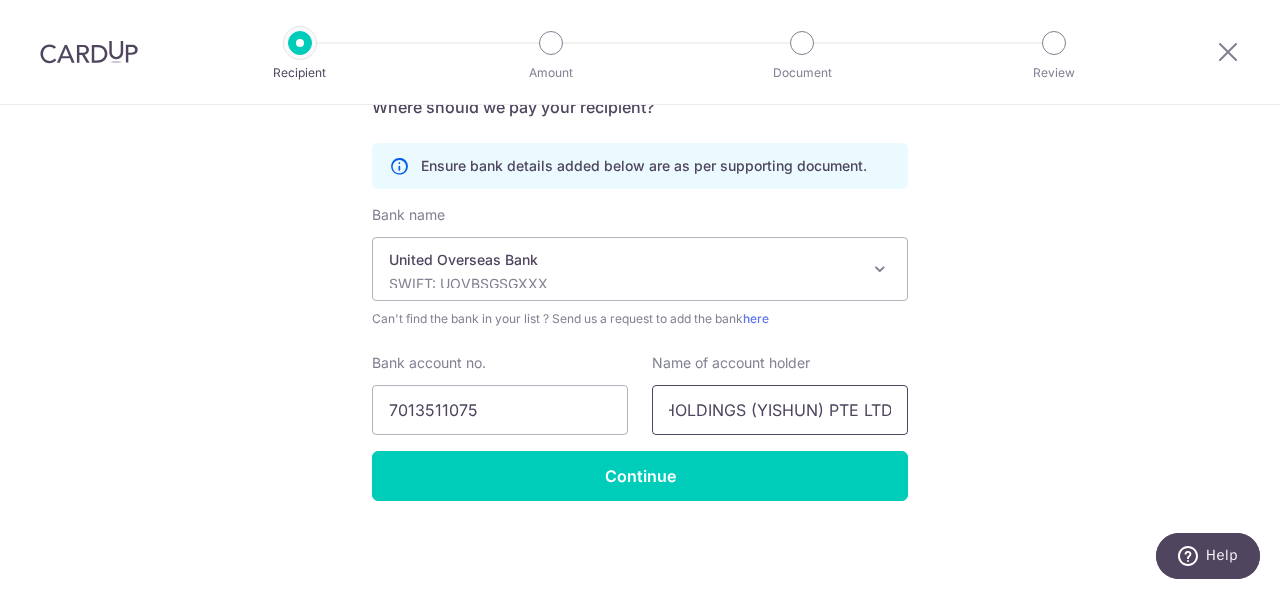 drag, startPoint x: 662, startPoint y: 405, endPoint x: 941, endPoint y: 411, distance: 279.0645 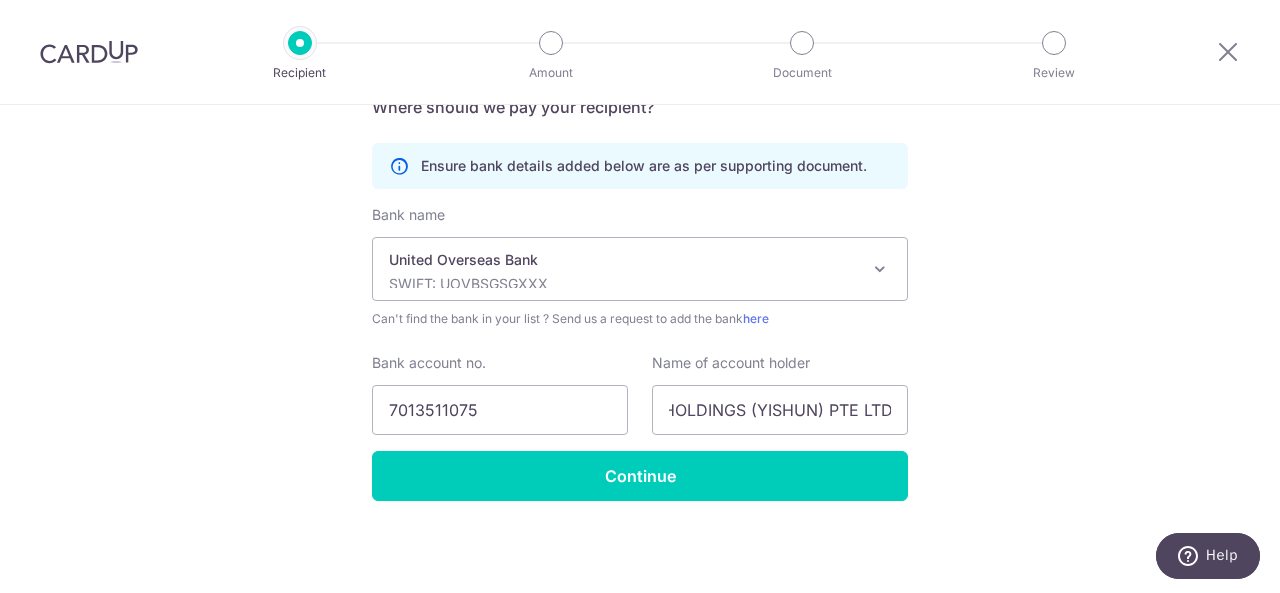 scroll, scrollTop: 0, scrollLeft: 0, axis: both 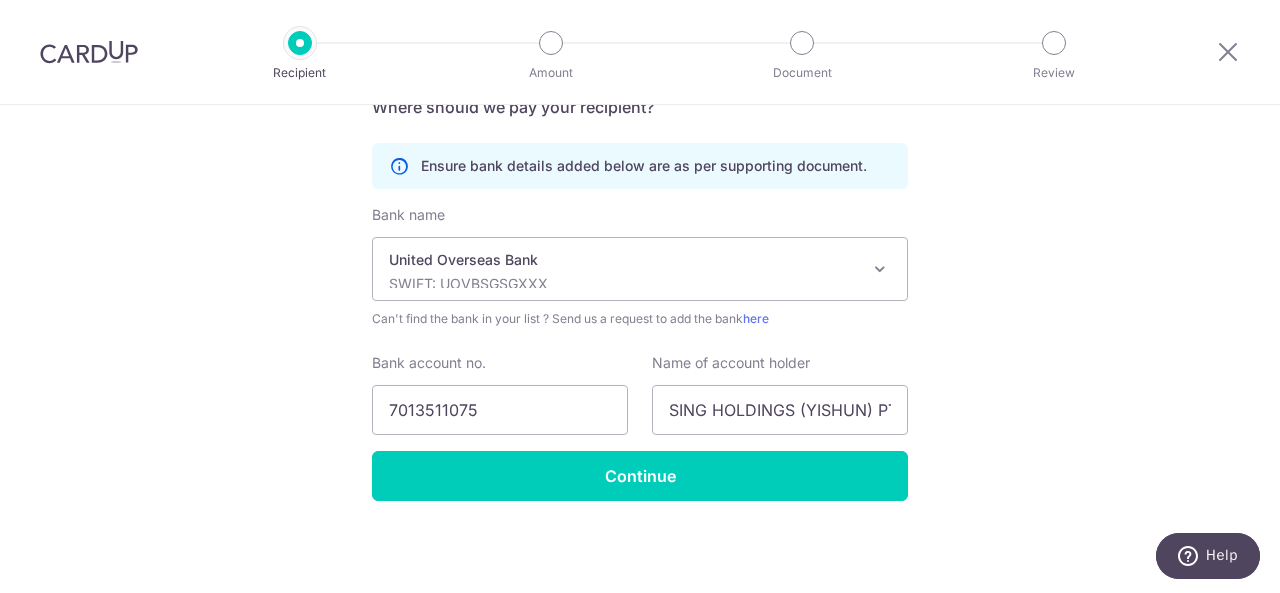 click on "Who would you like to pay?
Your recipient does not need a CardUp account to receive your payments.
Who should we send this miscellaneous payment to?
Country of bank account
Algeria
Andorra
Angola
Anguilla
Argentina
Armenia
Aruba
Australia
Austria
Azerbaijan
Bahrain
Bangladesh
Belgium
Bolivia
Bosnia and Herzegovina
Brazil
British Virgin Islands
Bulgaria
Canada
Chile
China
Colombia
Costa Rica
Croatia
Cyprus
Czech Republic
Denmark
Dominica
Dominican Republic
East Timor
Ecuador
Egypt
Estonia
Faroe Islands
Fiji
Finland
France
French Guiana
French Polynesia
French Southern Territories
Georgia
Germany
Greece
Greenland
Grenada
Guernsey
Guyana
Honduras
Hong Kong
Hungary
Iceland
India
Indonesia
Ireland
Isle of Man
Israel
Italy
Japan
Jersey
Kazakhstan
Kosovo
Kuwait
Kyrgyzstan" at bounding box center [640, -25] 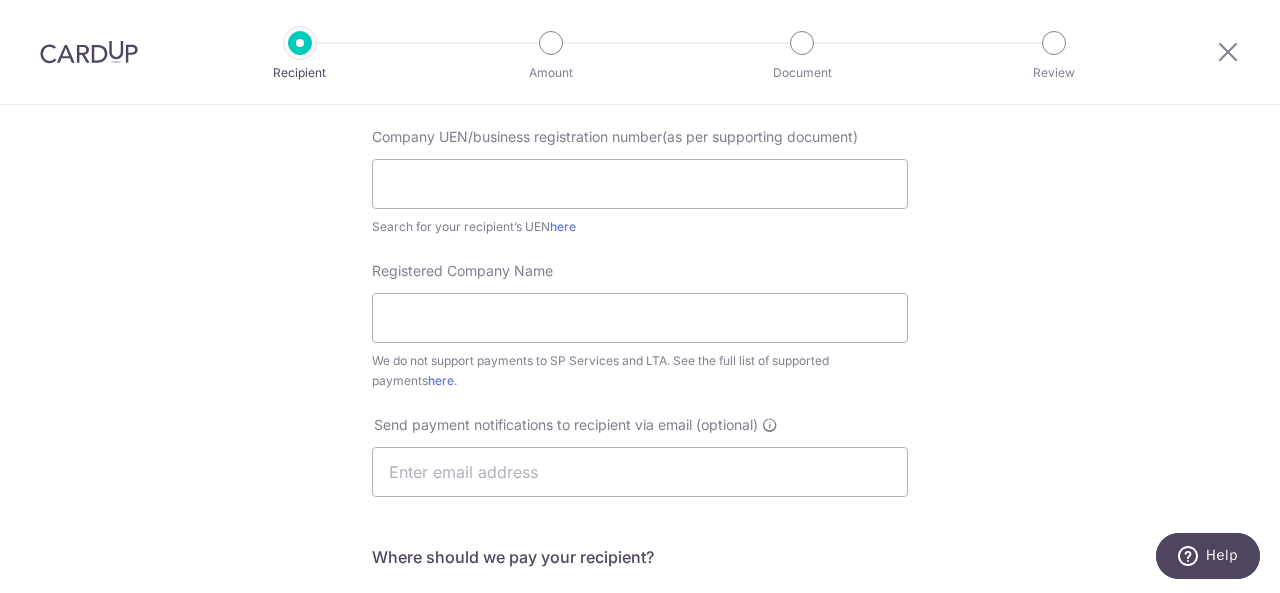 scroll, scrollTop: 200, scrollLeft: 0, axis: vertical 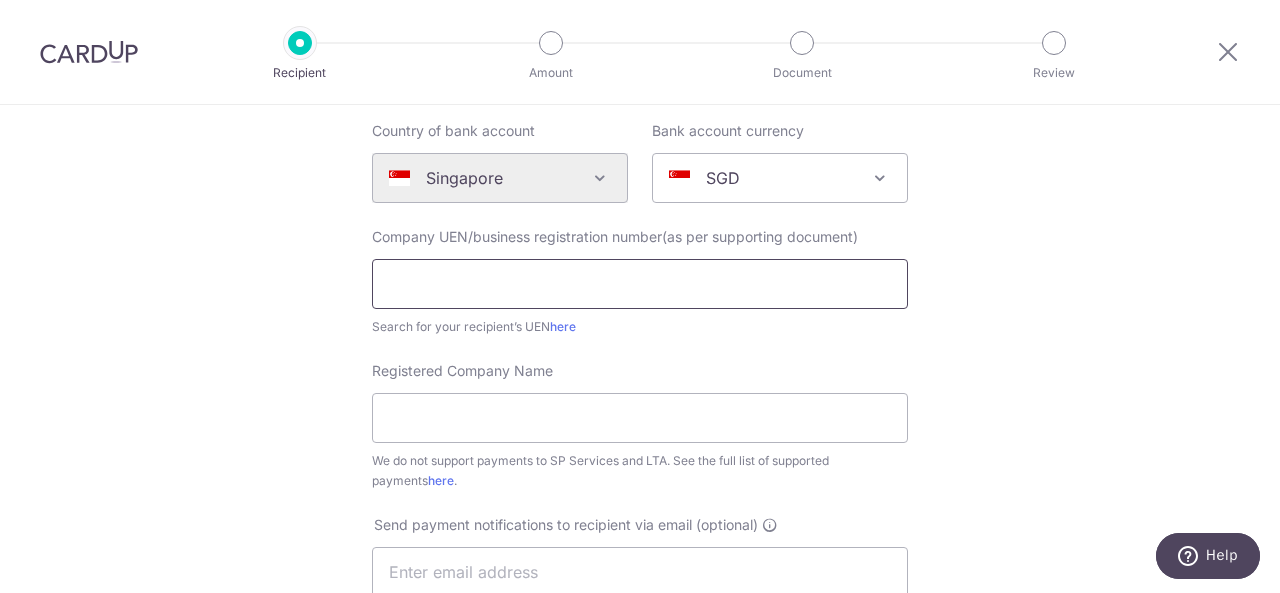 click at bounding box center (640, 284) 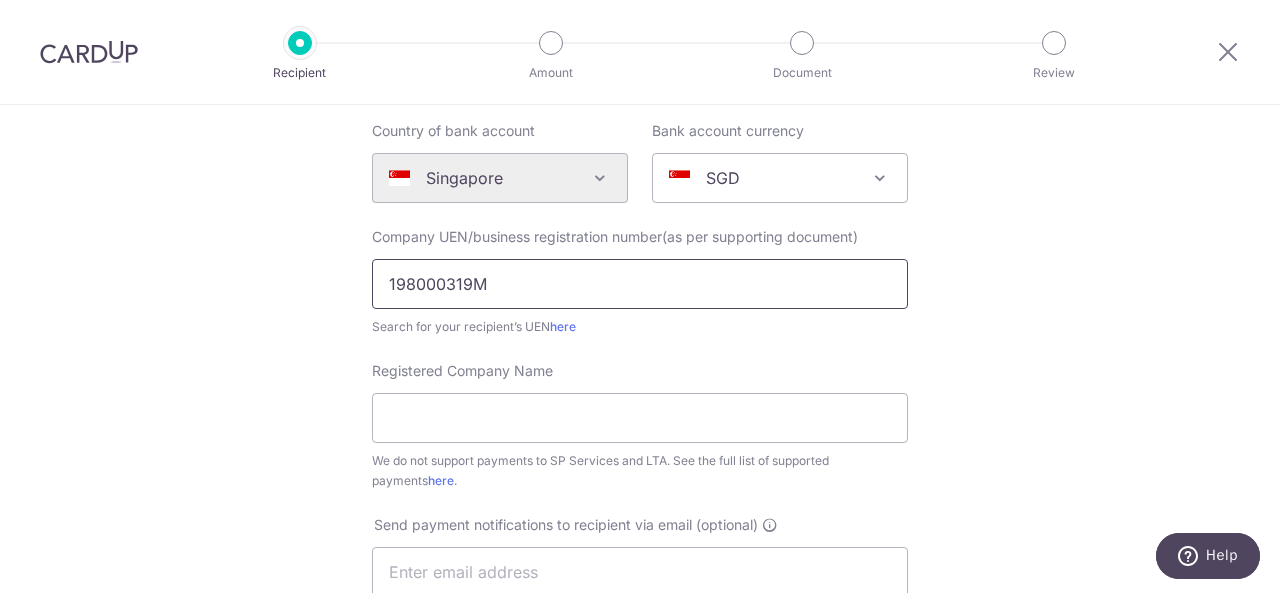 type on "198000319M" 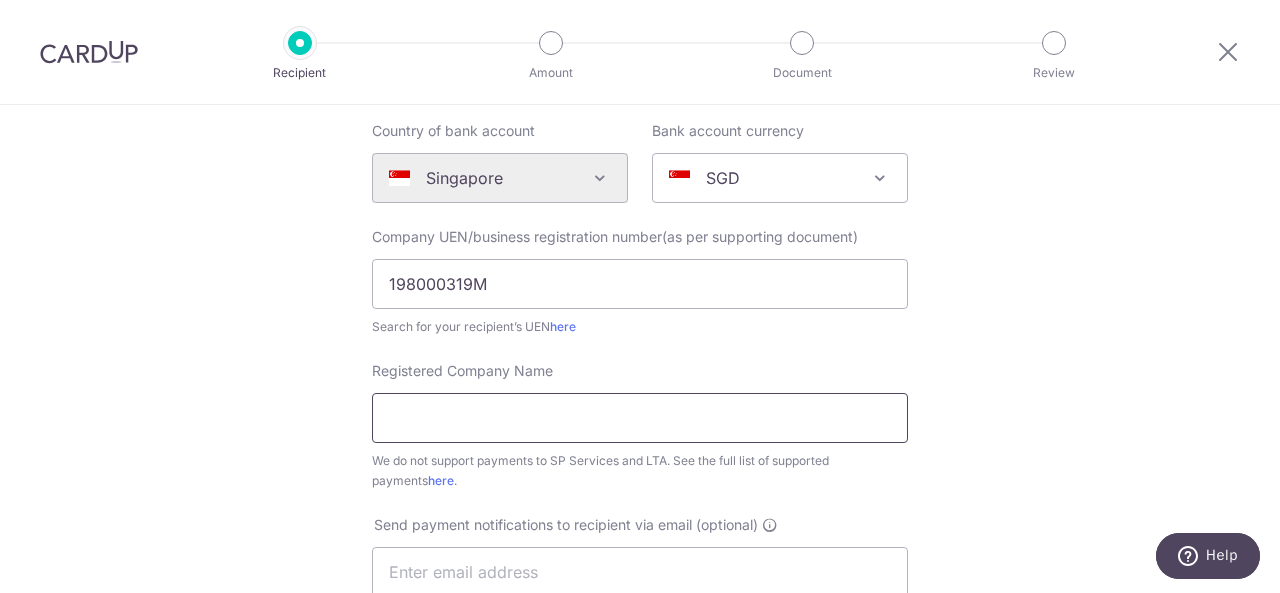 click on "Registered Company Name" at bounding box center [640, 418] 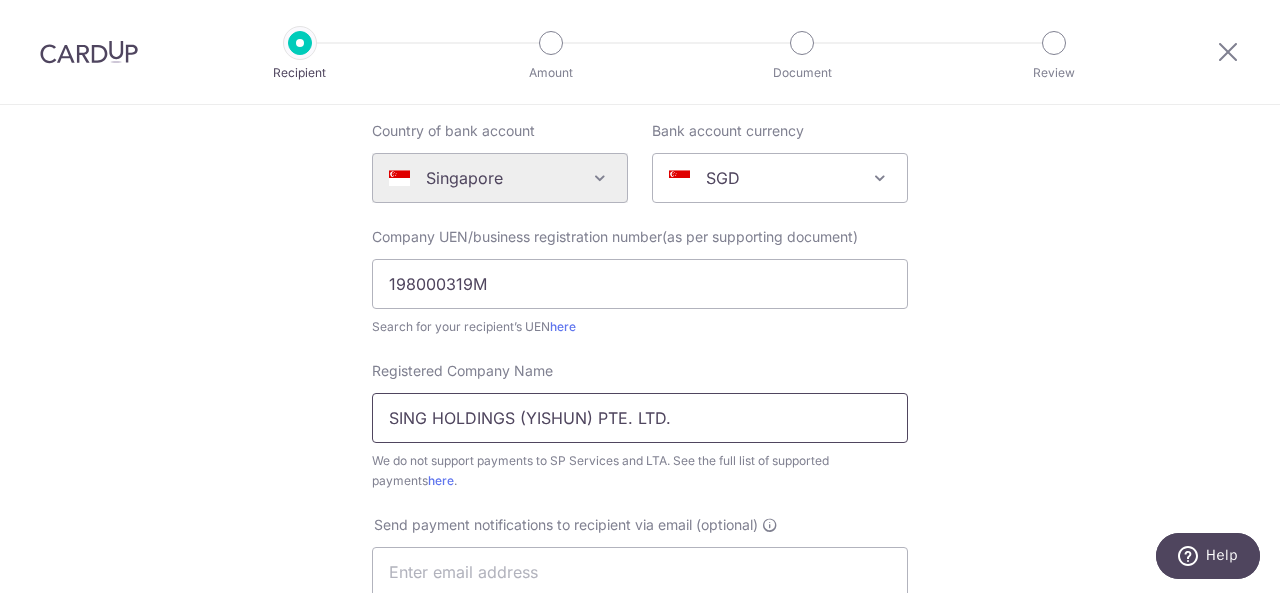 type on "SING HOLDINGS (YISHUN) PTE. LTD." 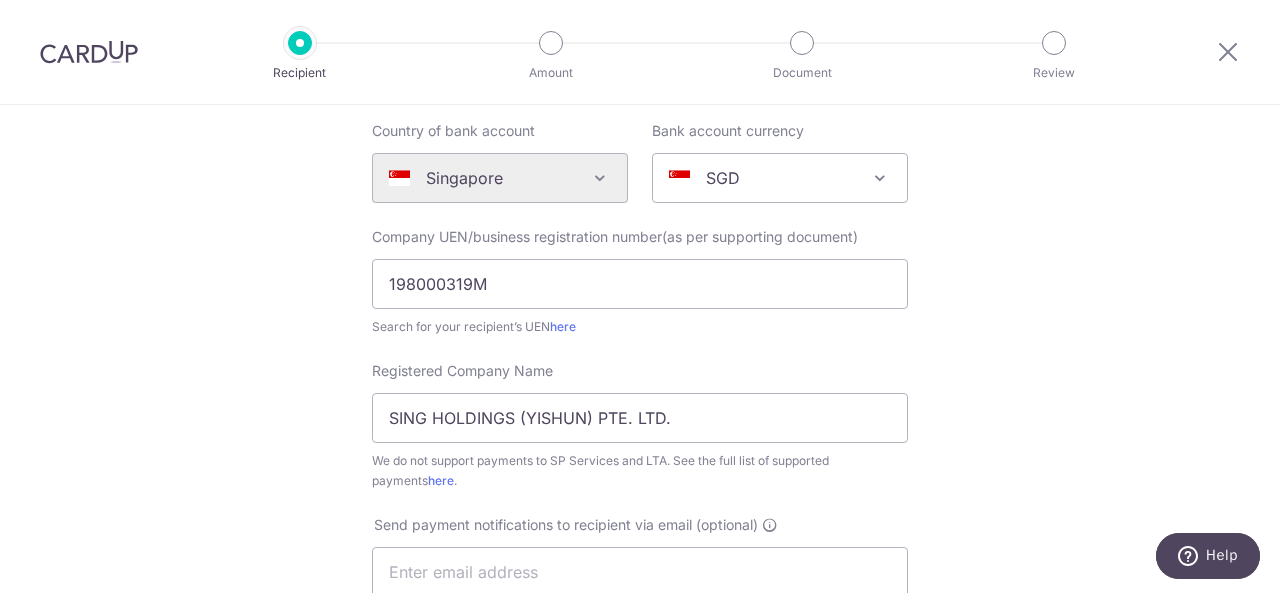 click on "Who would you like to pay?
Your recipient does not need a CardUp account to receive your payments.
Who should we send this miscellaneous payment to?
Country of bank account
Algeria
Andorra
Angola
Anguilla
Argentina
Armenia
Aruba
Australia
Austria
Azerbaijan
Bahrain
Bangladesh
Belgium
Bolivia
Bosnia and Herzegovina
Brazil
British Virgin Islands
Bulgaria
Canada
Chile
China
Colombia
Costa Rica
Croatia
Cyprus
Czech Republic
Denmark
Dominica
Dominican Republic
East Timor
Ecuador
Egypt
Estonia
Faroe Islands
Fiji
Finland
France
French Guiana
French Polynesia
French Southern Territories
Georgia
Germany
Greece
Greenland
Grenada
Guernsey
Guyana
Honduras
Hong Kong
Hungary
Iceland
India
Indonesia
Ireland
Isle of Man
Israel
Italy
Japan
Jersey
Kazakhstan
Kosovo
Kuwait
Kyrgyzstan" at bounding box center [640, 525] 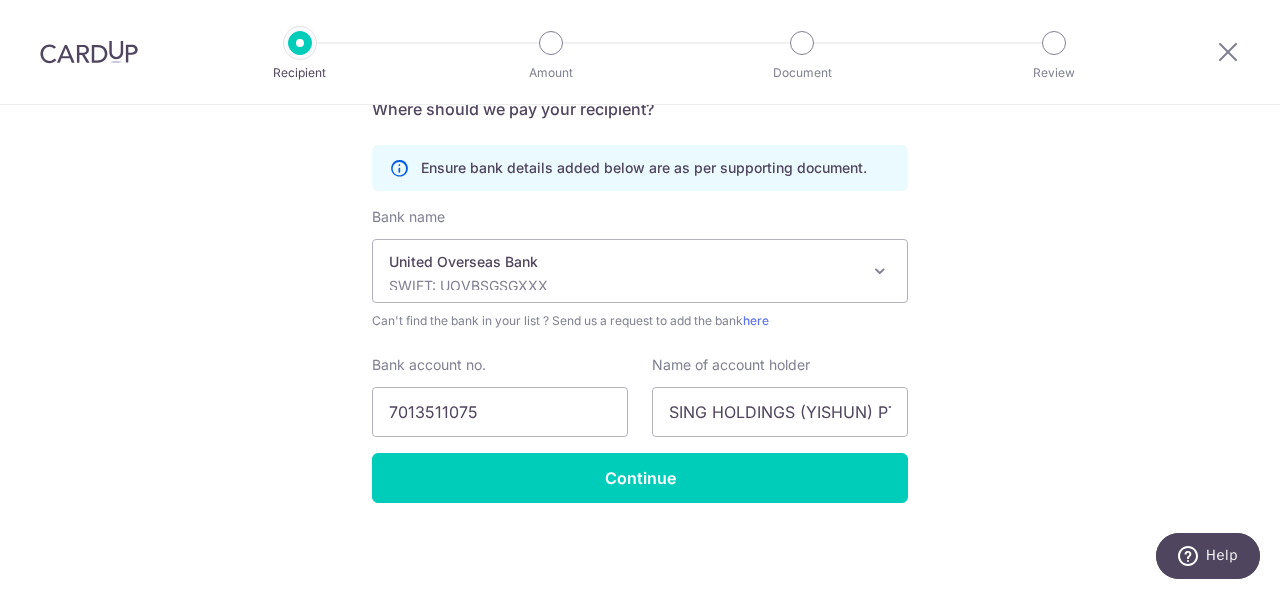 scroll, scrollTop: 750, scrollLeft: 0, axis: vertical 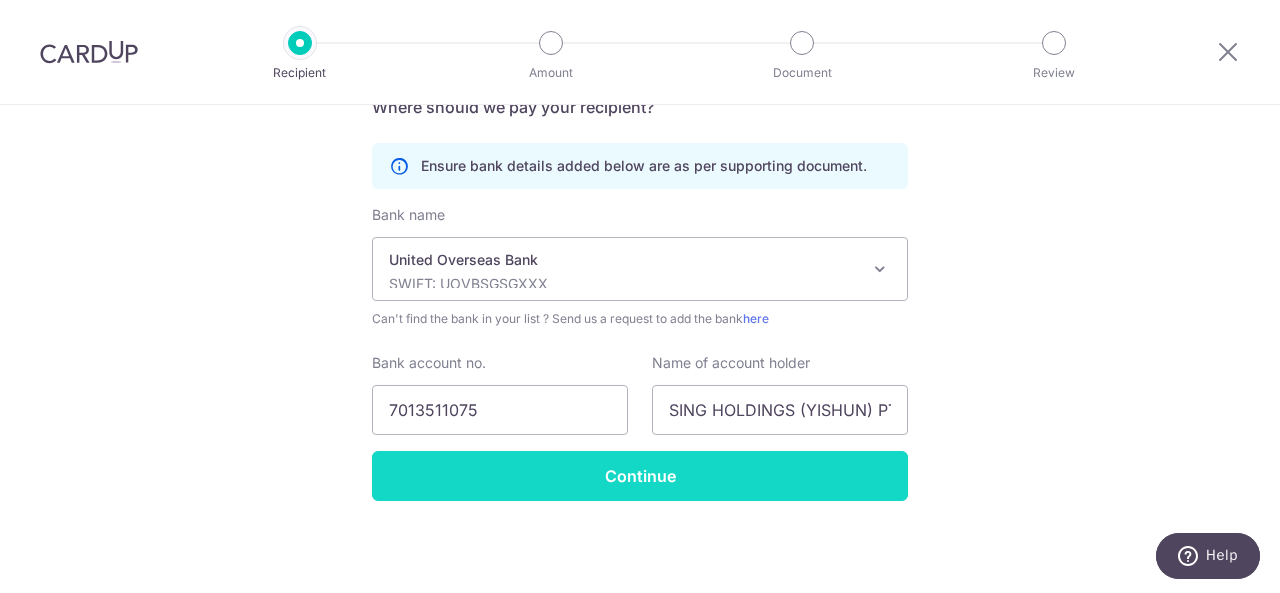 click on "Continue" at bounding box center [640, 476] 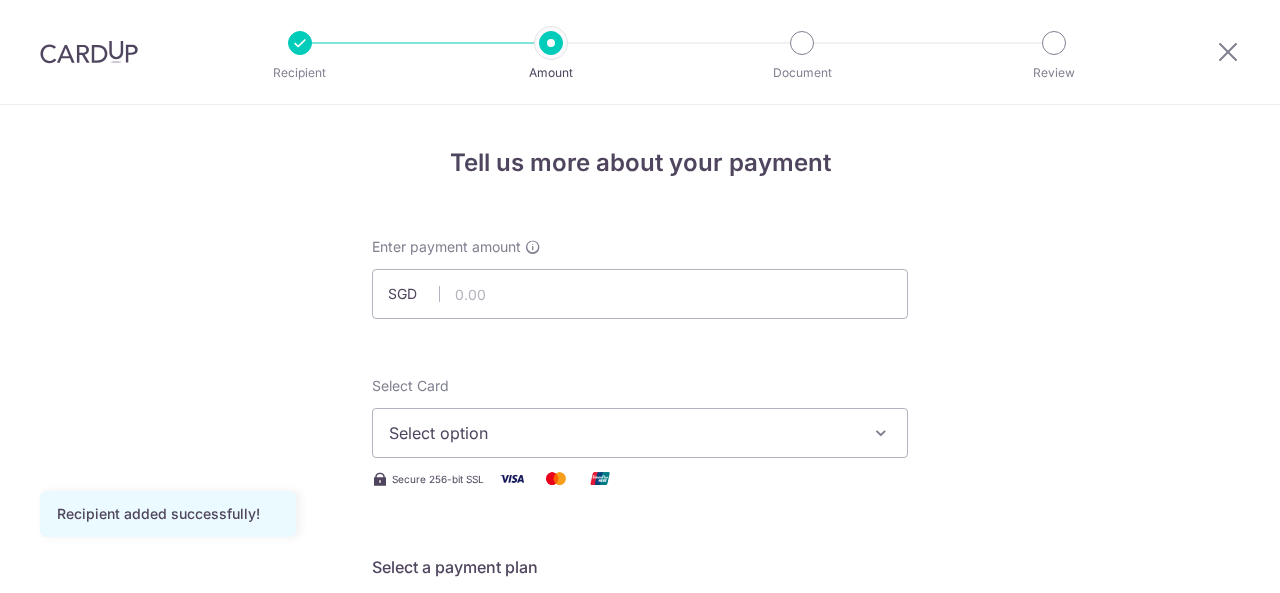 scroll, scrollTop: 0, scrollLeft: 0, axis: both 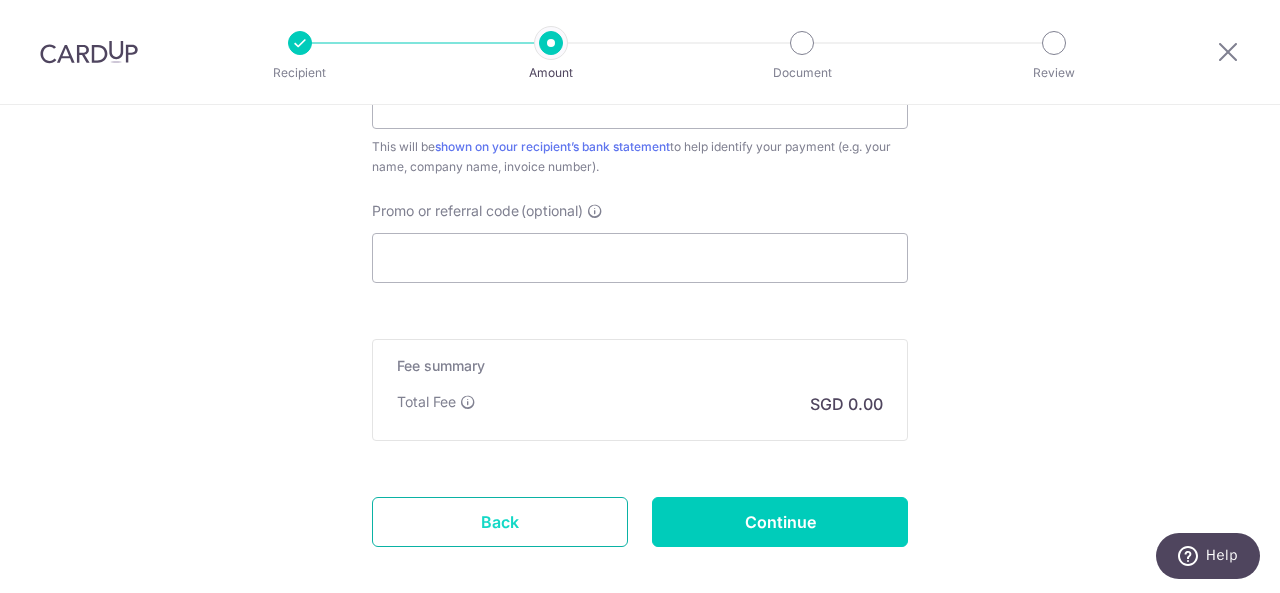 click on "Back" at bounding box center [500, 522] 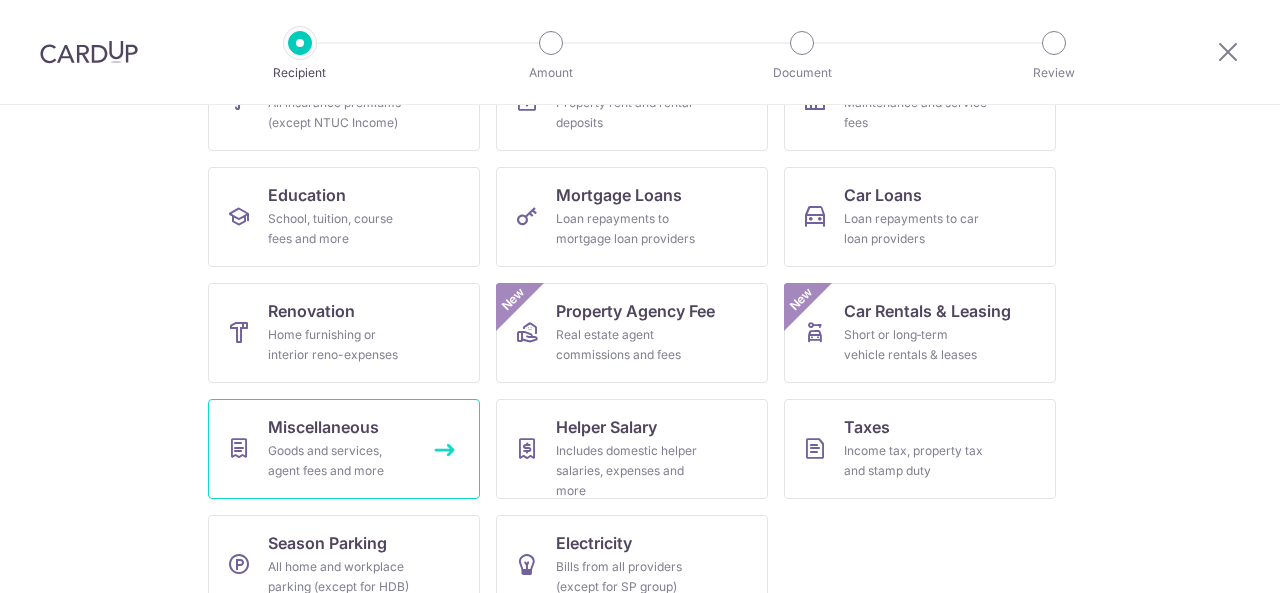 scroll, scrollTop: 300, scrollLeft: 0, axis: vertical 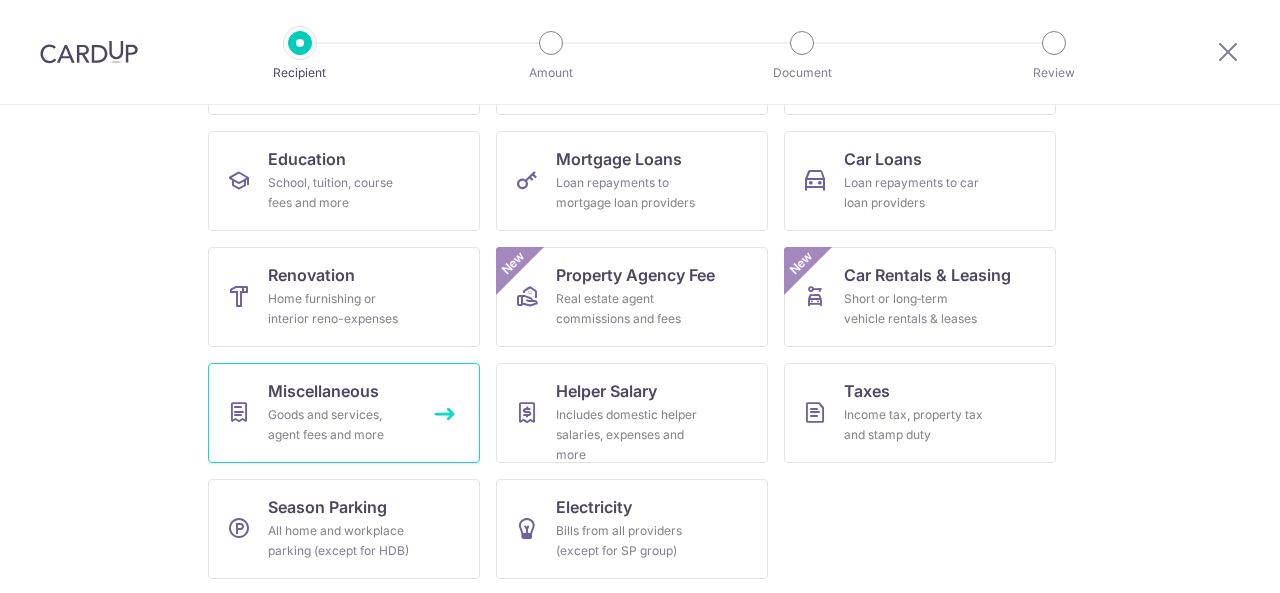 click on "Miscellaneous" at bounding box center [323, 391] 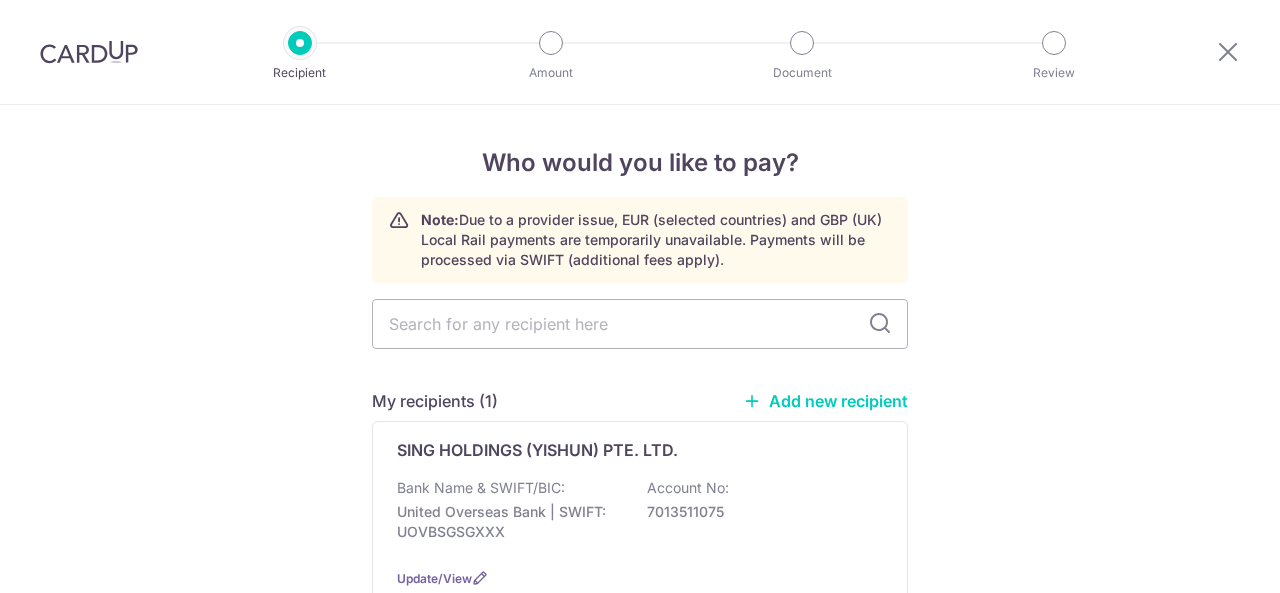 scroll, scrollTop: 0, scrollLeft: 0, axis: both 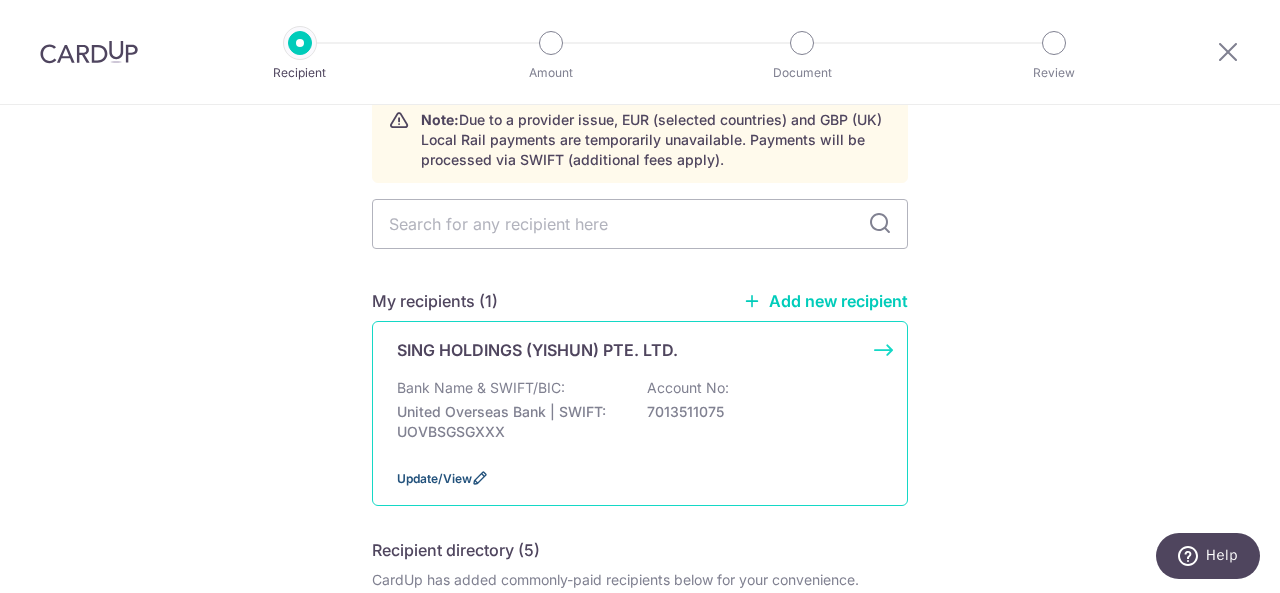 click on "Update/View" at bounding box center (434, 478) 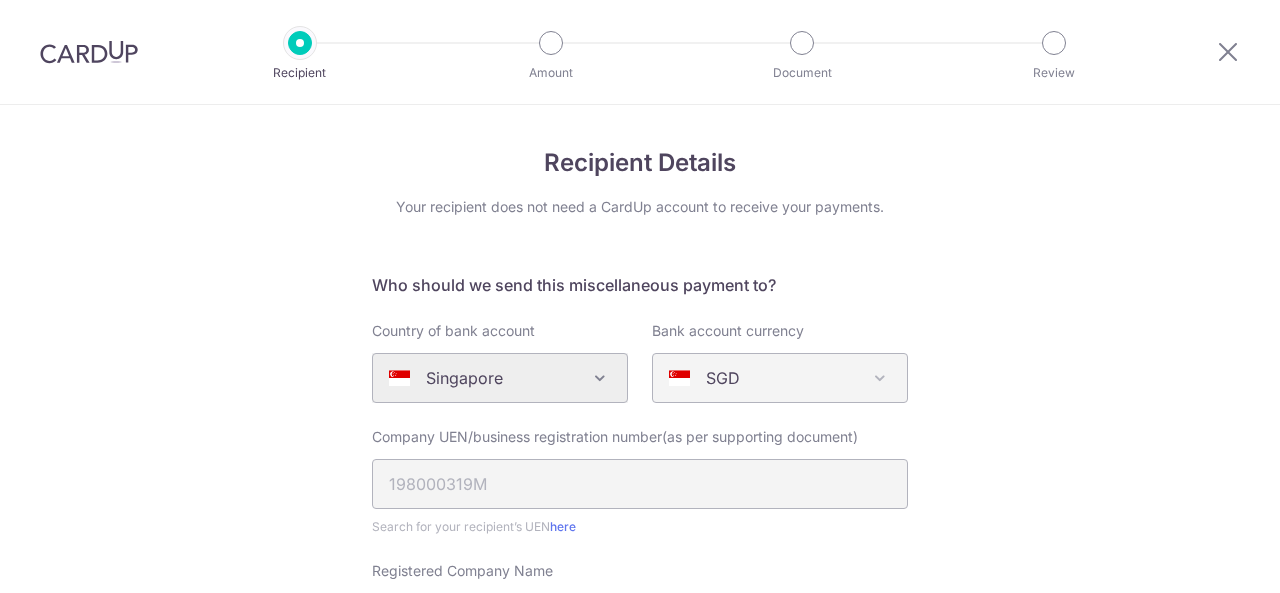 scroll, scrollTop: 0, scrollLeft: 0, axis: both 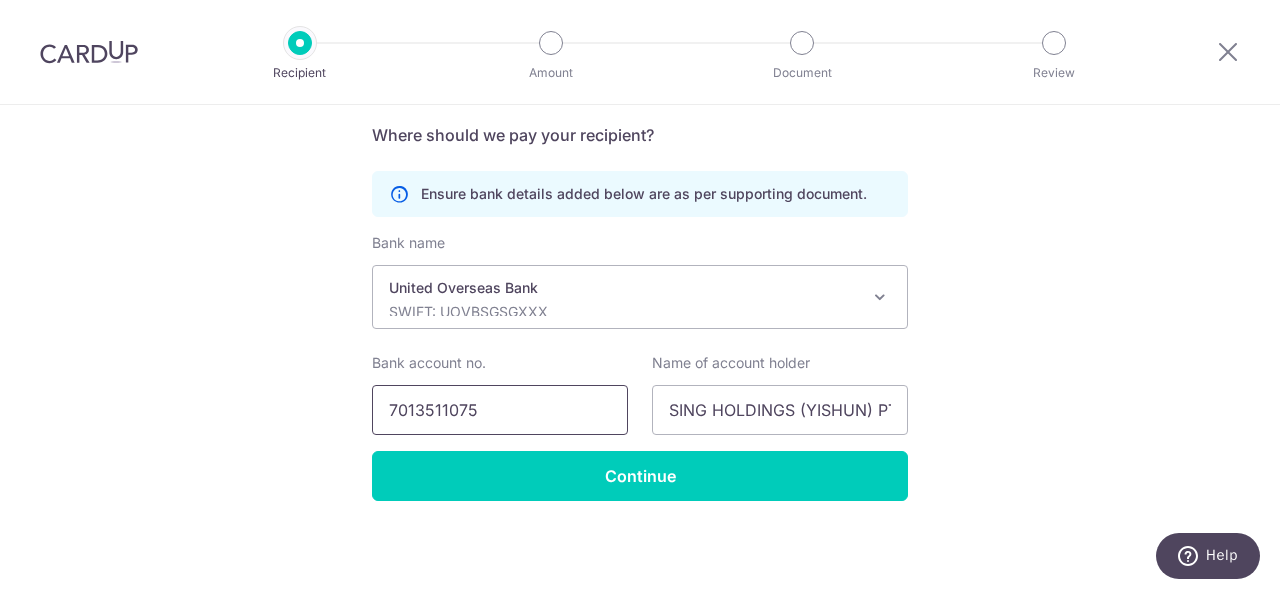 drag, startPoint x: 554, startPoint y: 414, endPoint x: 343, endPoint y: 411, distance: 211.02133 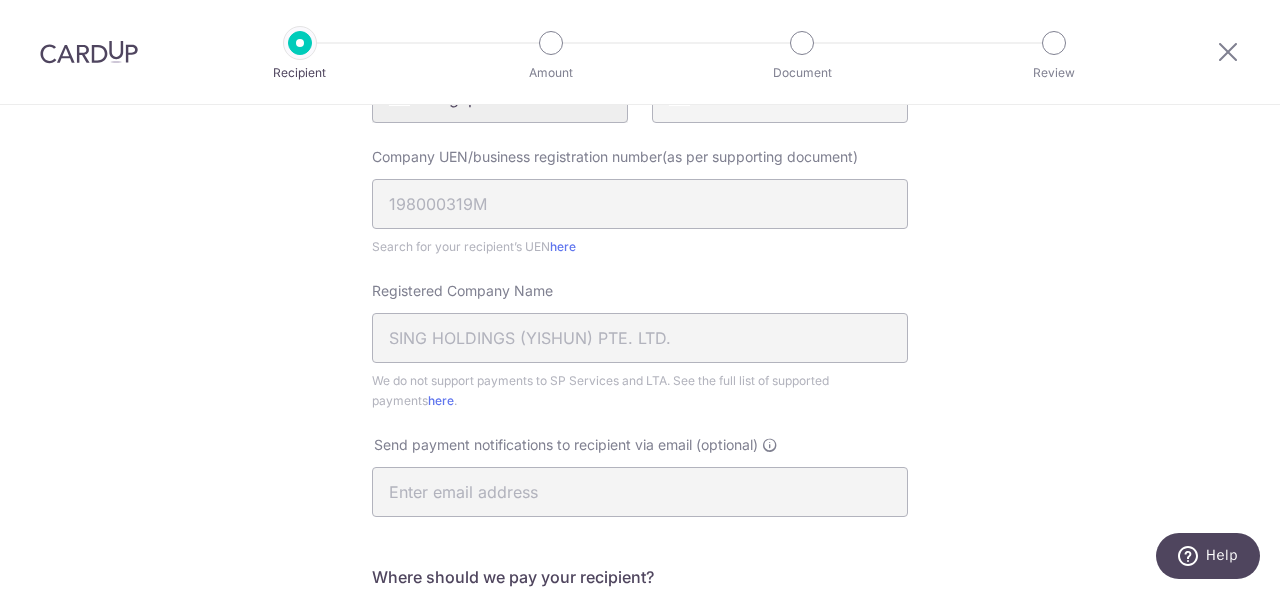 scroll, scrollTop: 300, scrollLeft: 0, axis: vertical 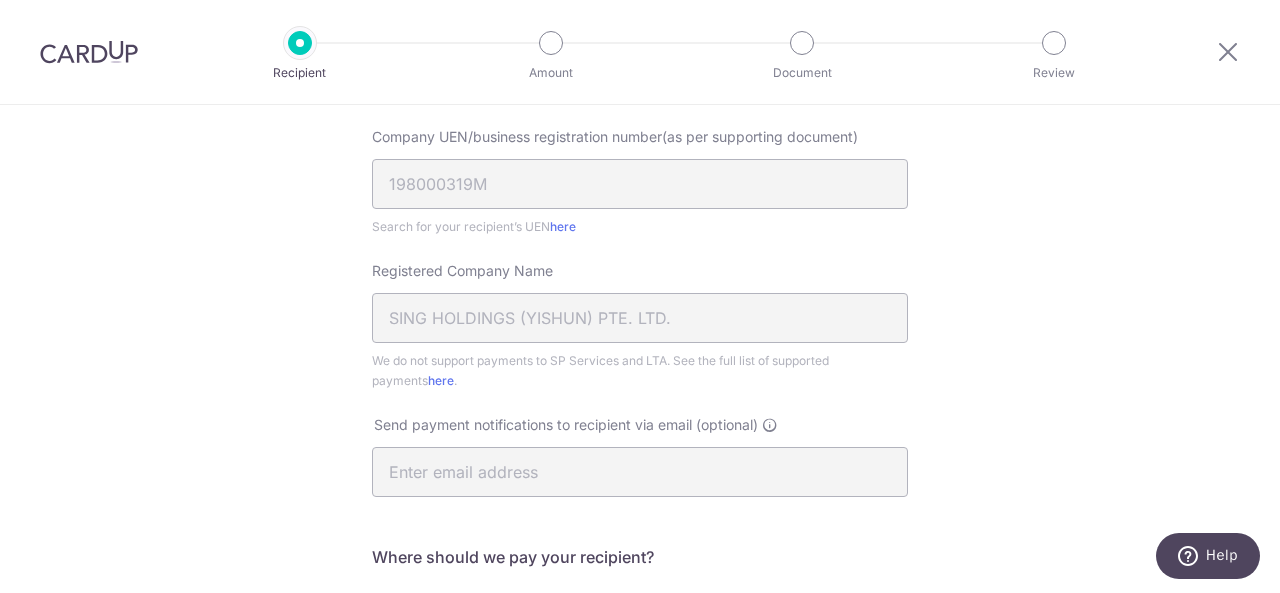 type on "[NUMBER]" 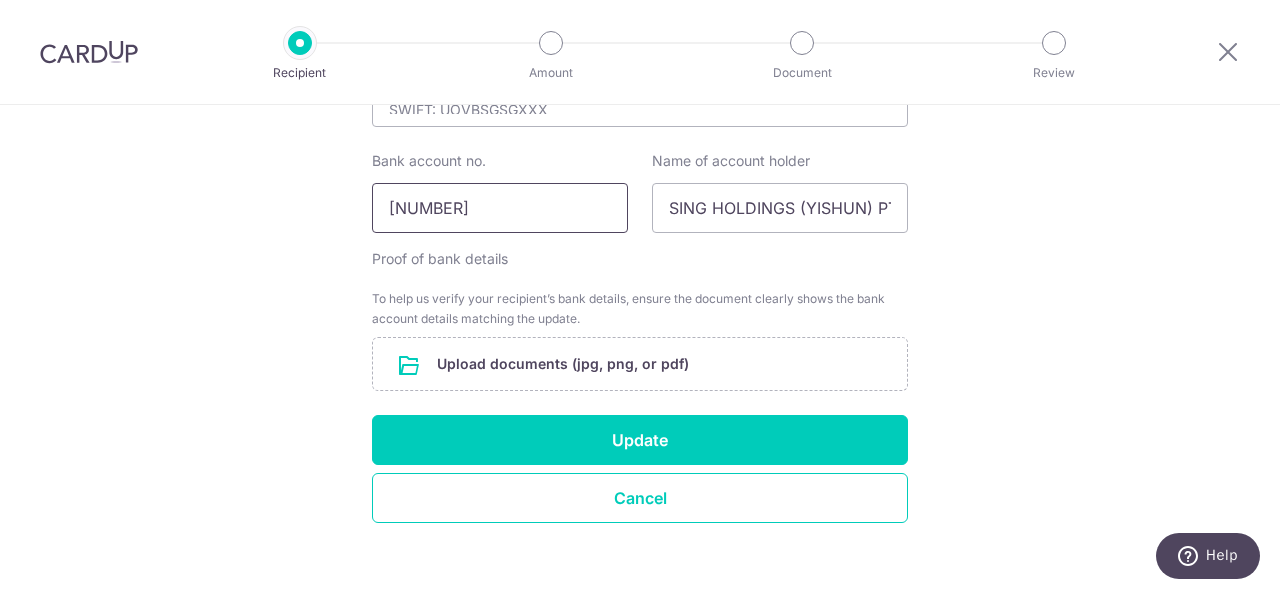 scroll, scrollTop: 944, scrollLeft: 0, axis: vertical 